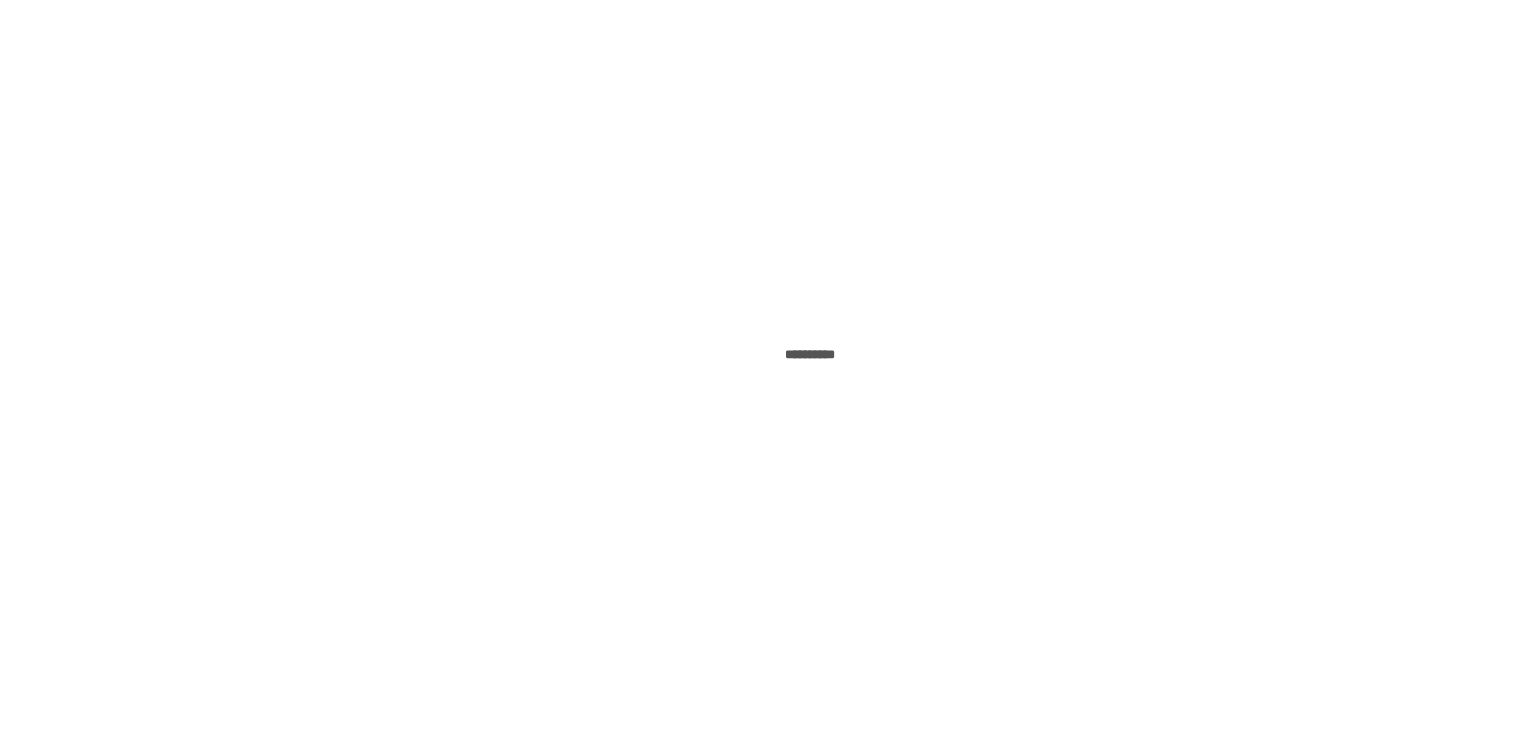 scroll, scrollTop: 0, scrollLeft: 0, axis: both 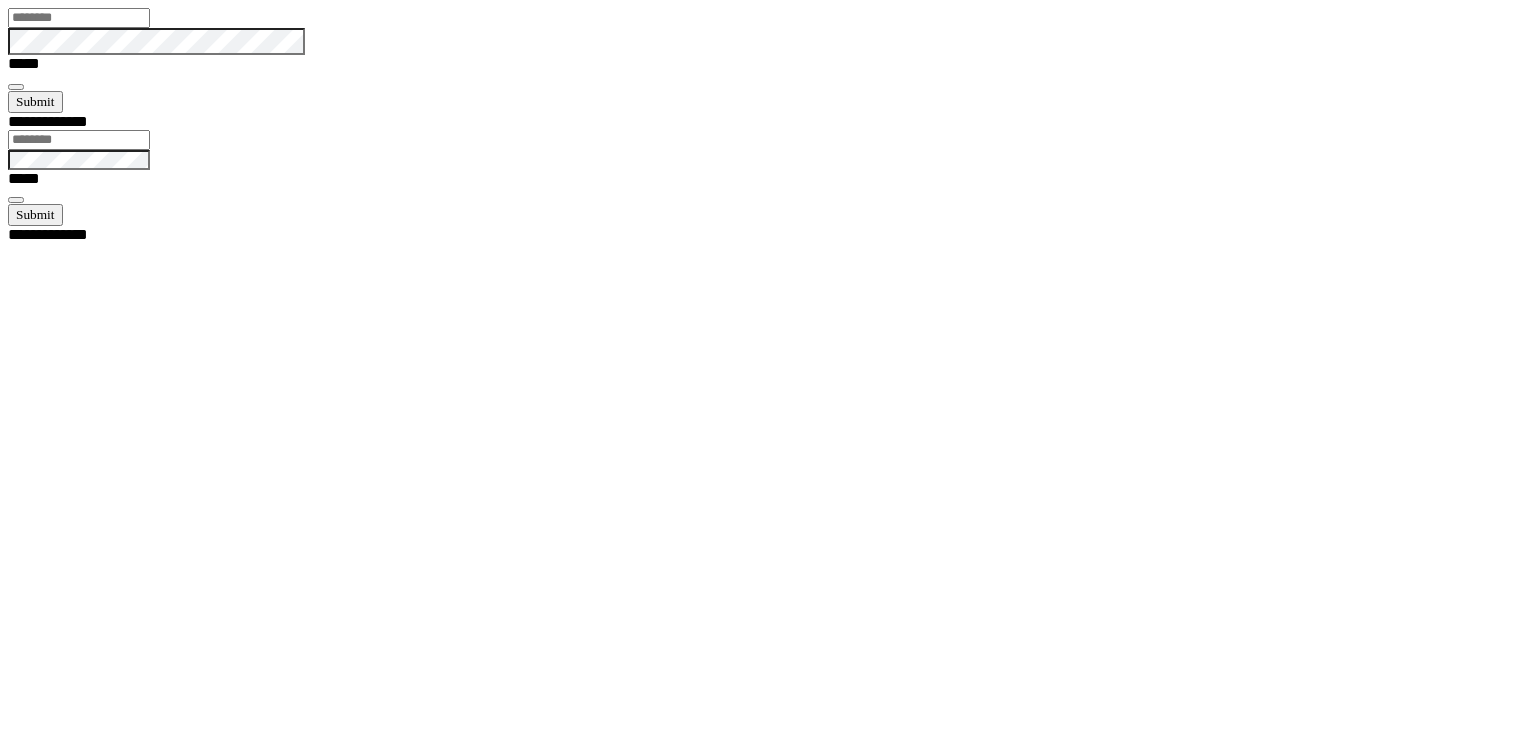 type on "******" 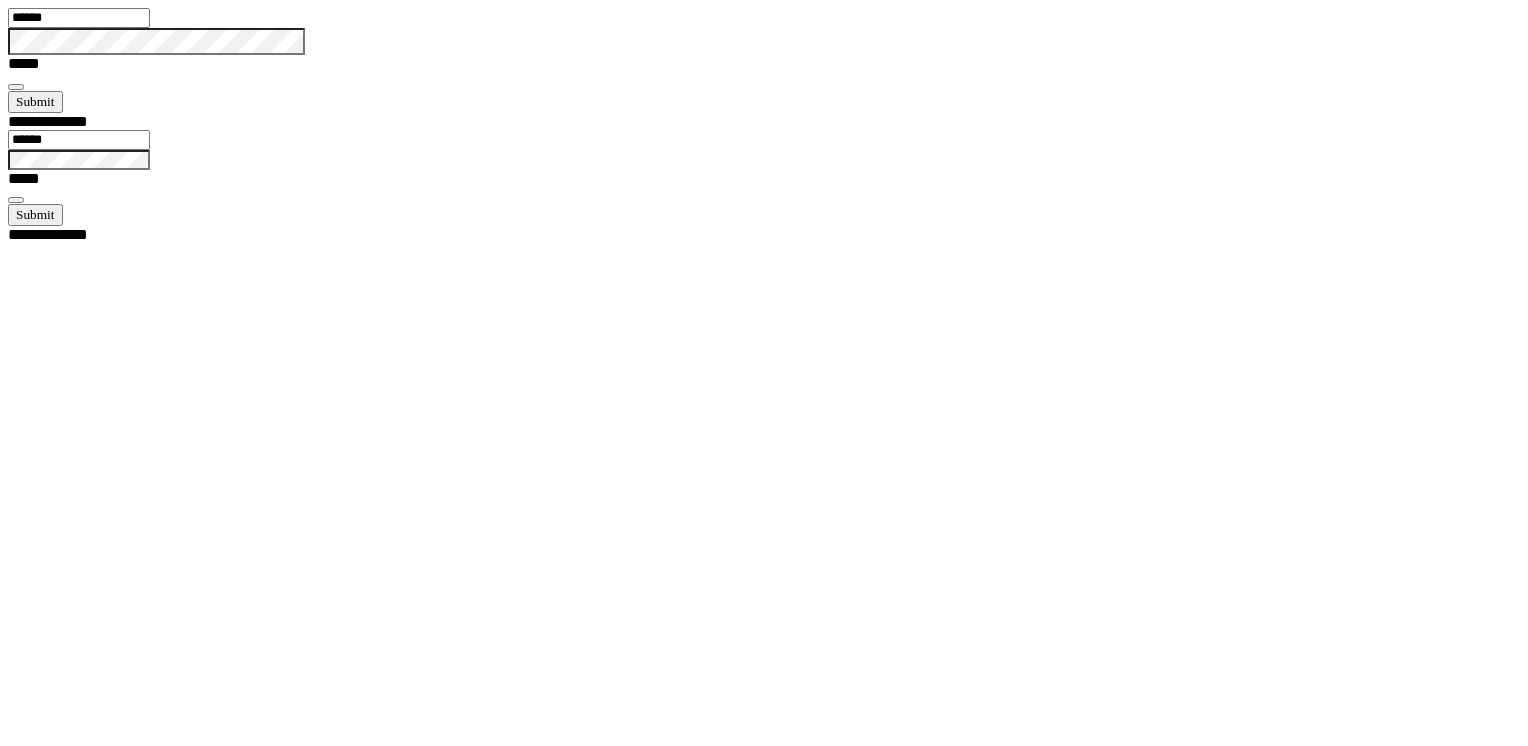click at bounding box center [16, 87] 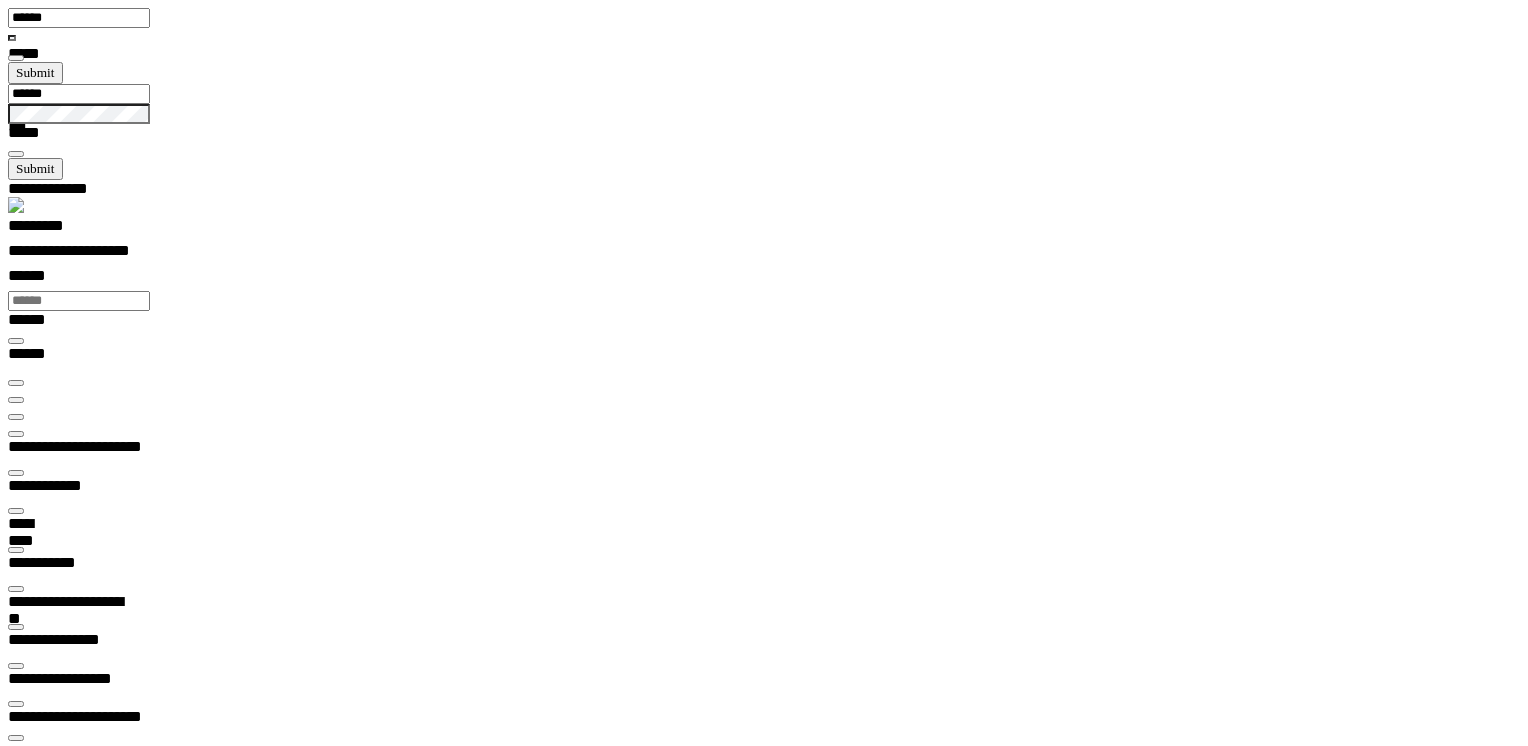 scroll, scrollTop: 99358, scrollLeft: 99800, axis: both 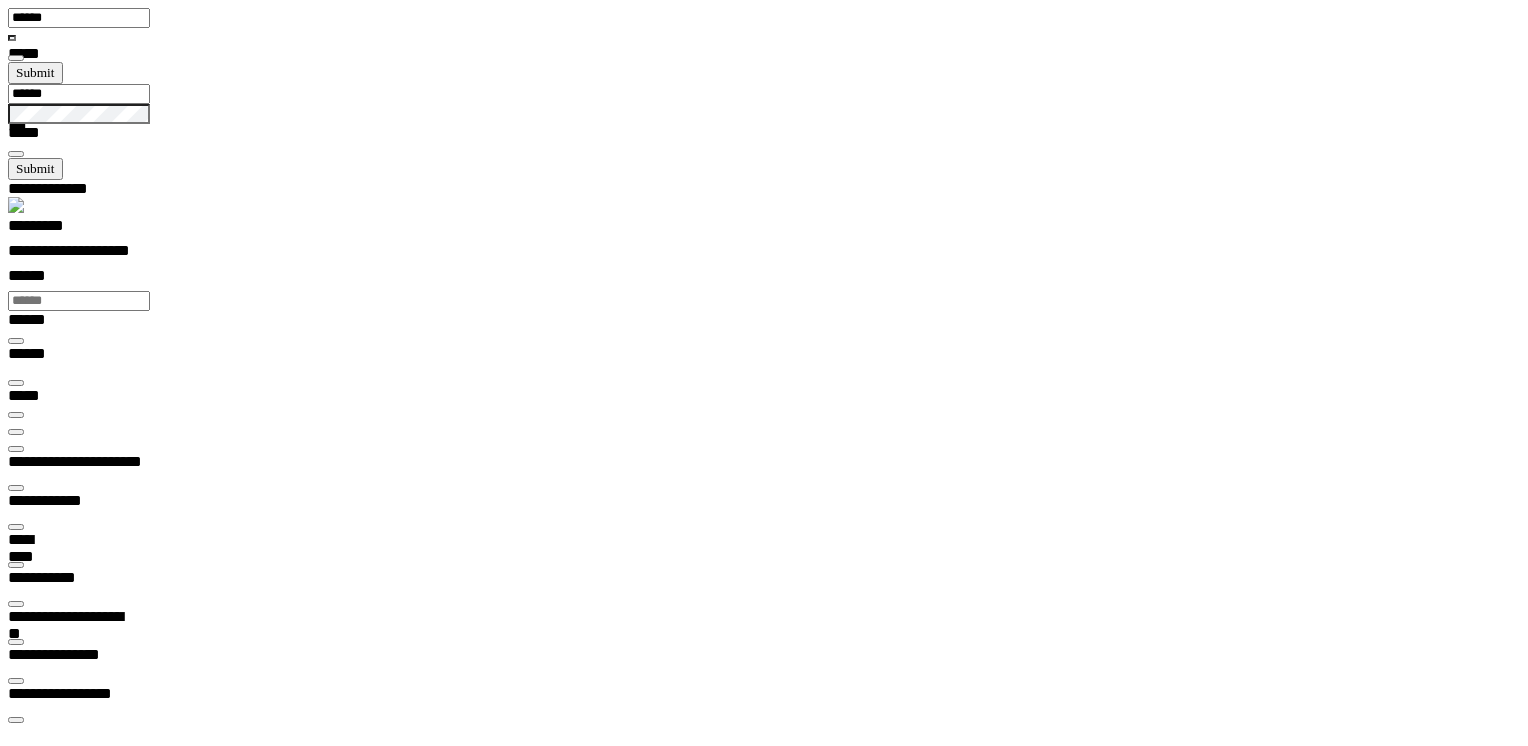 click at bounding box center (16, 449) 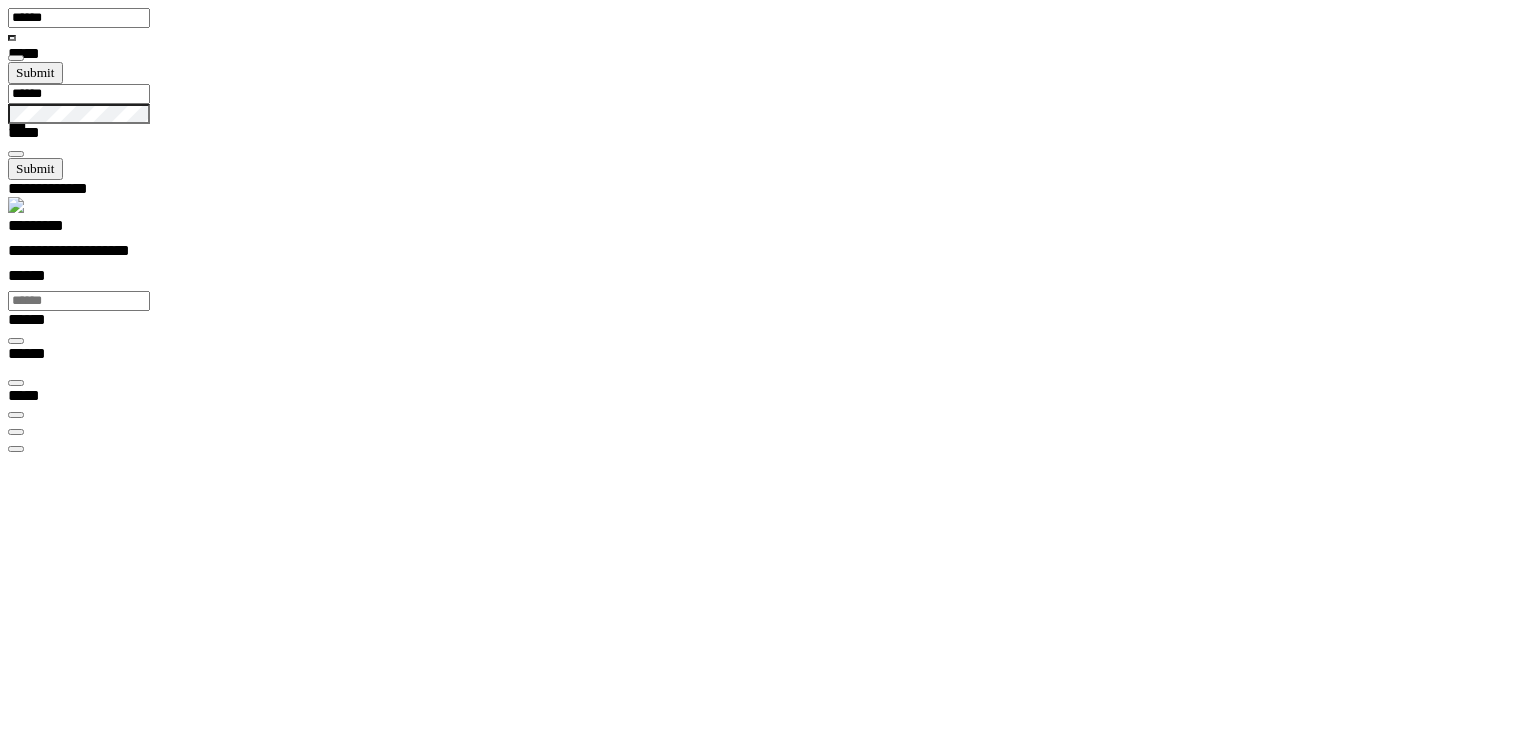 scroll, scrollTop: 99358, scrollLeft: 99800, axis: both 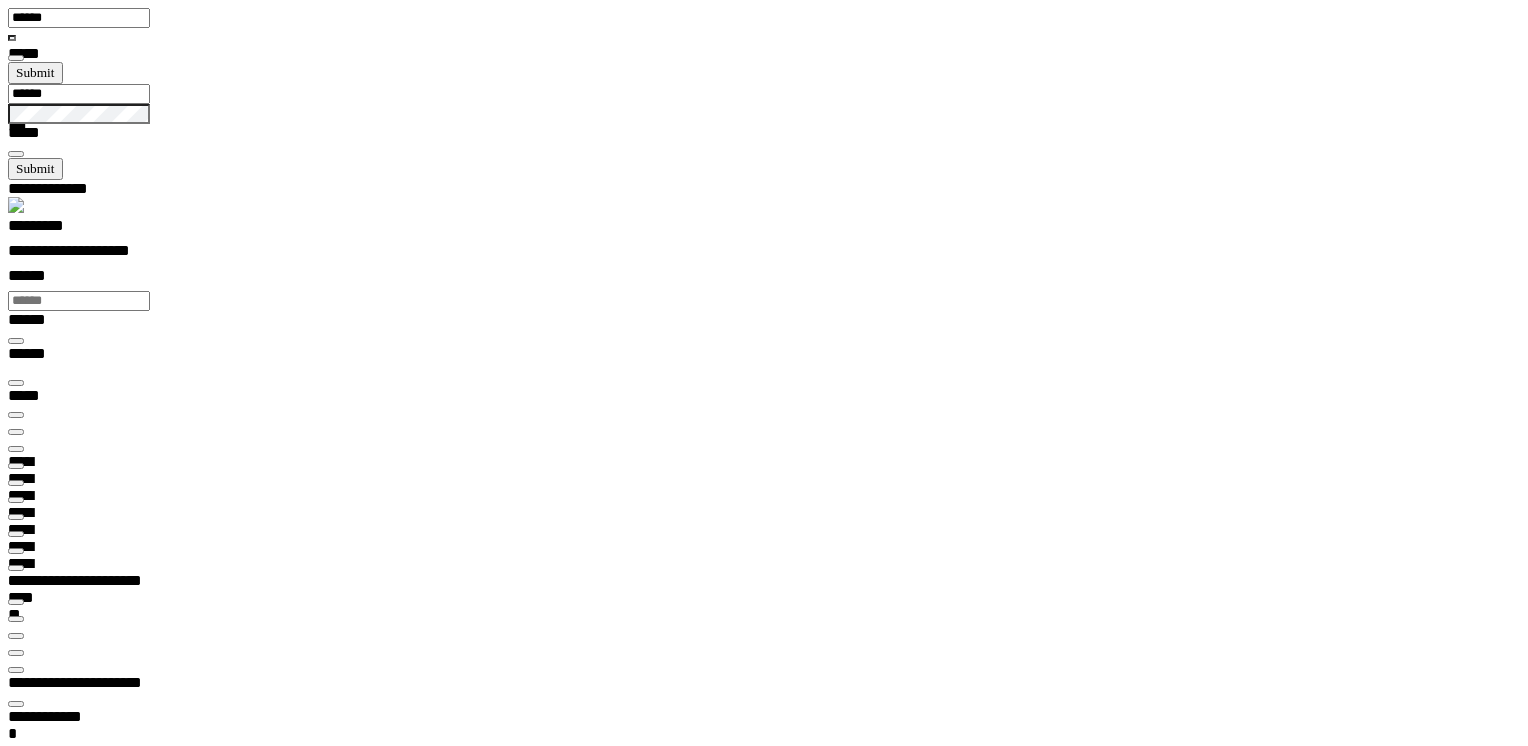 type on "***" 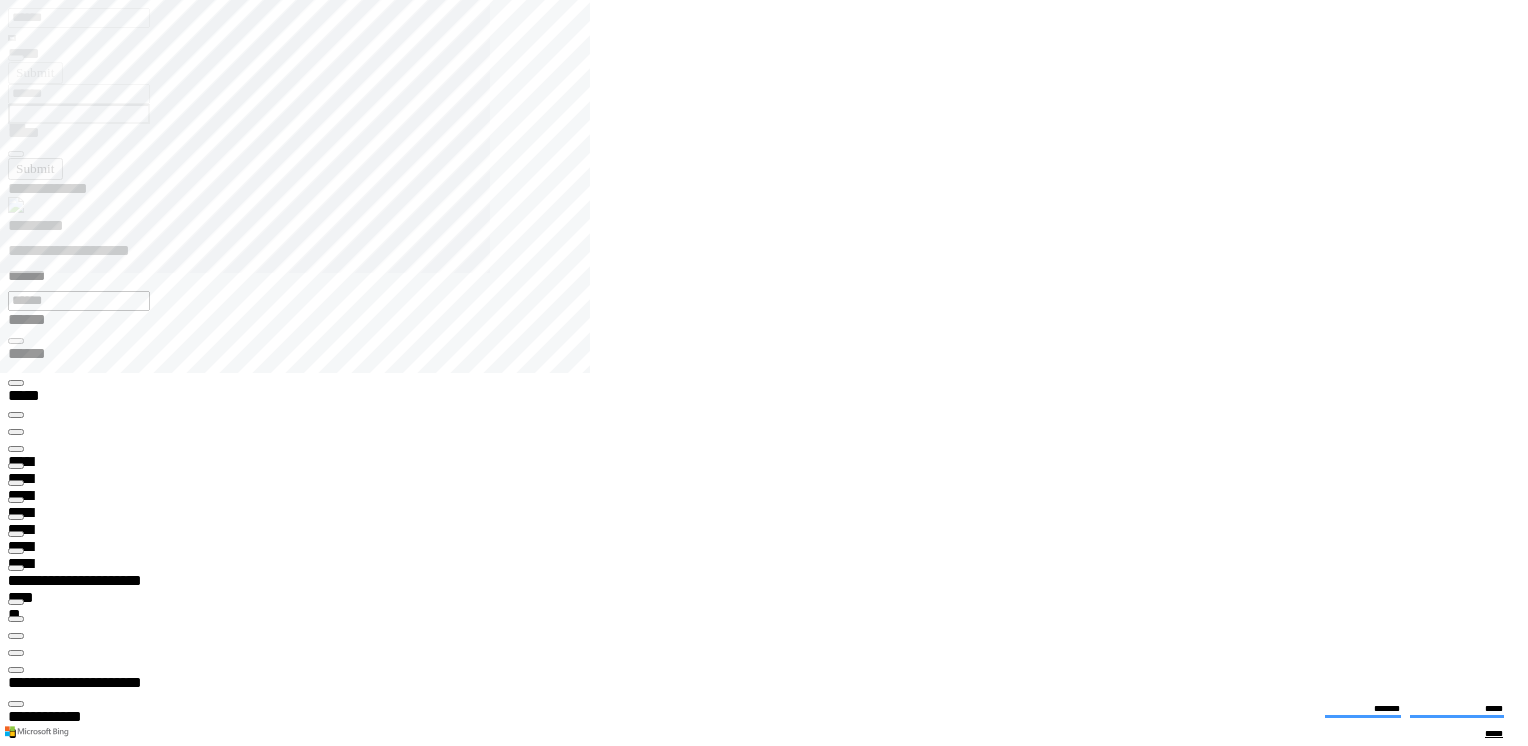 click 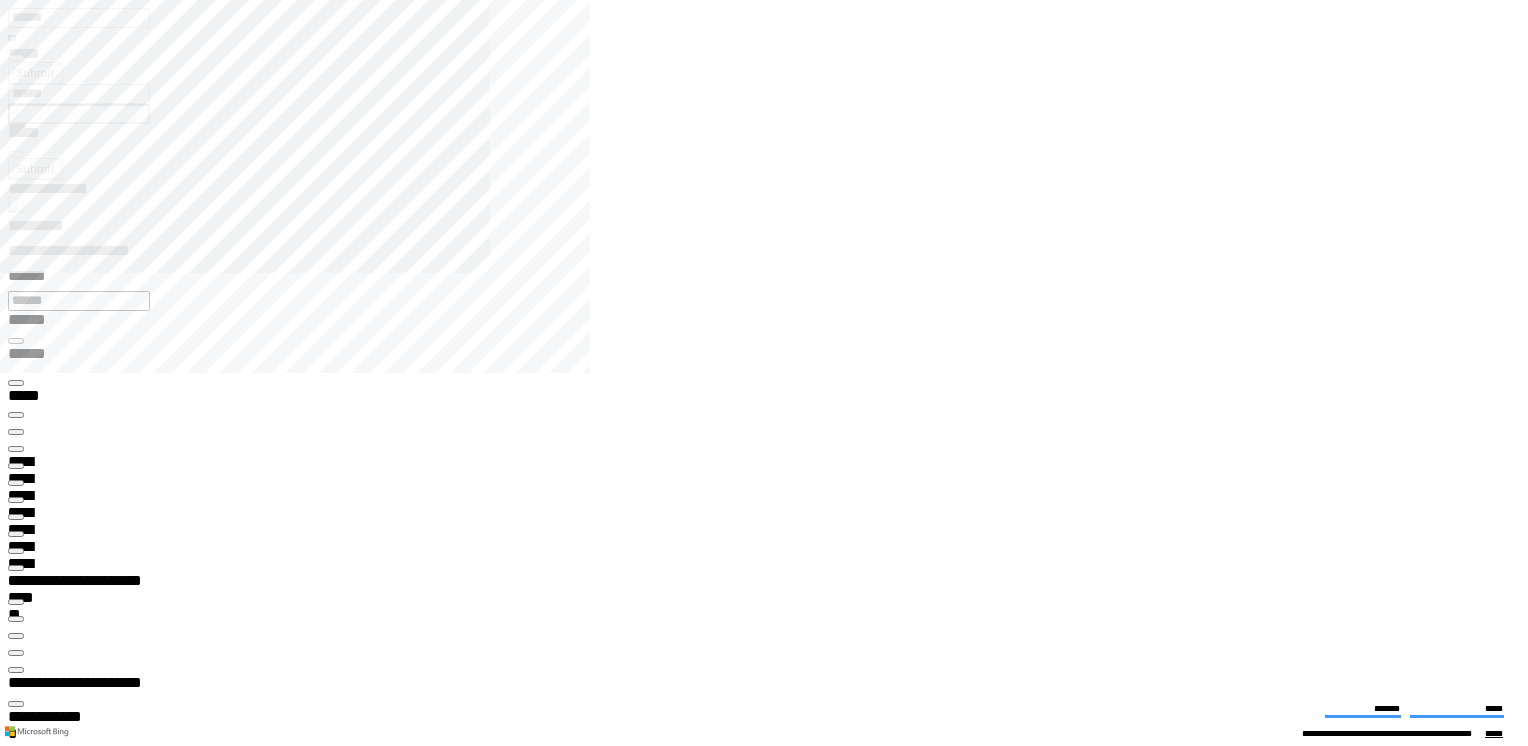 click on "**********" at bounding box center (967, 31390) 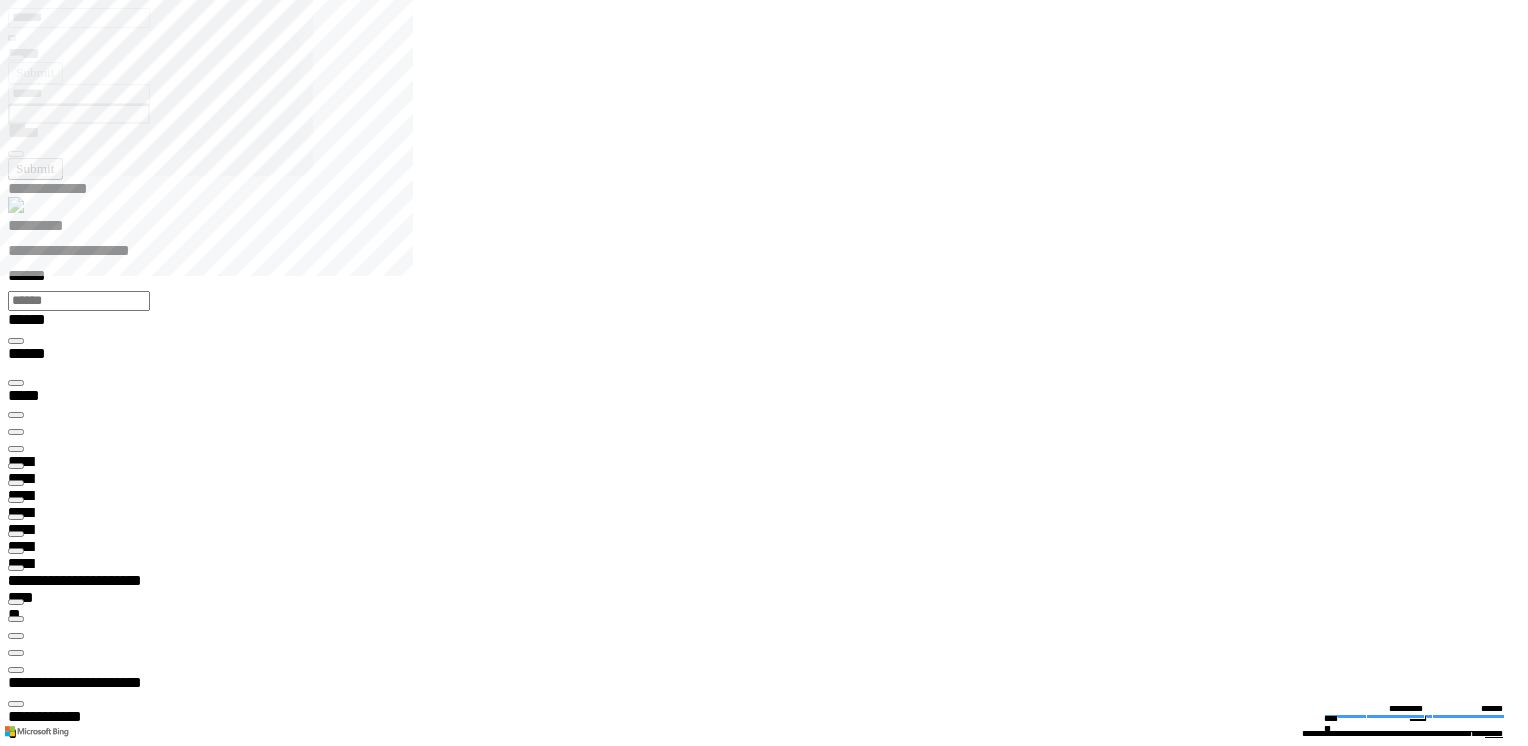 type on "*******" 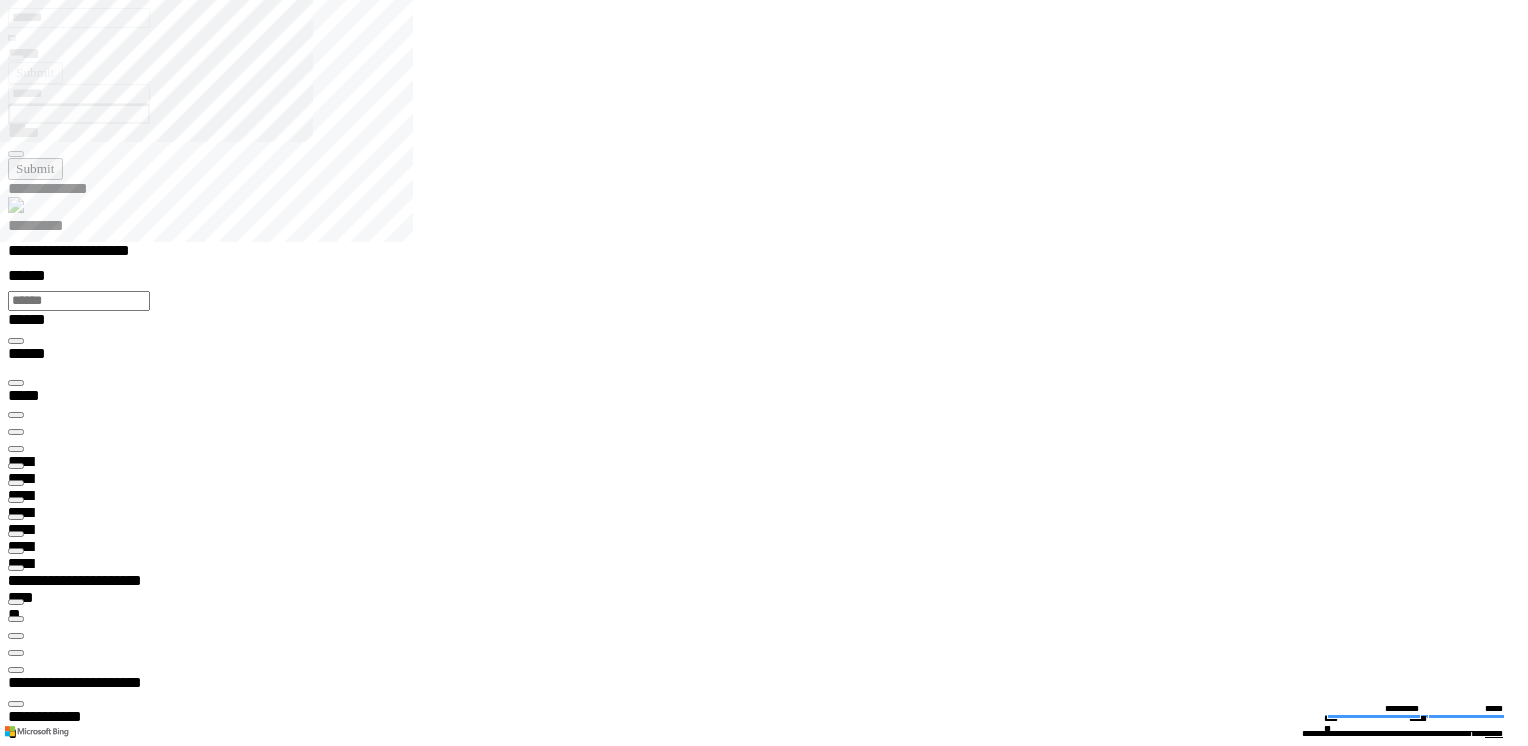 click at bounding box center (16, 27912) 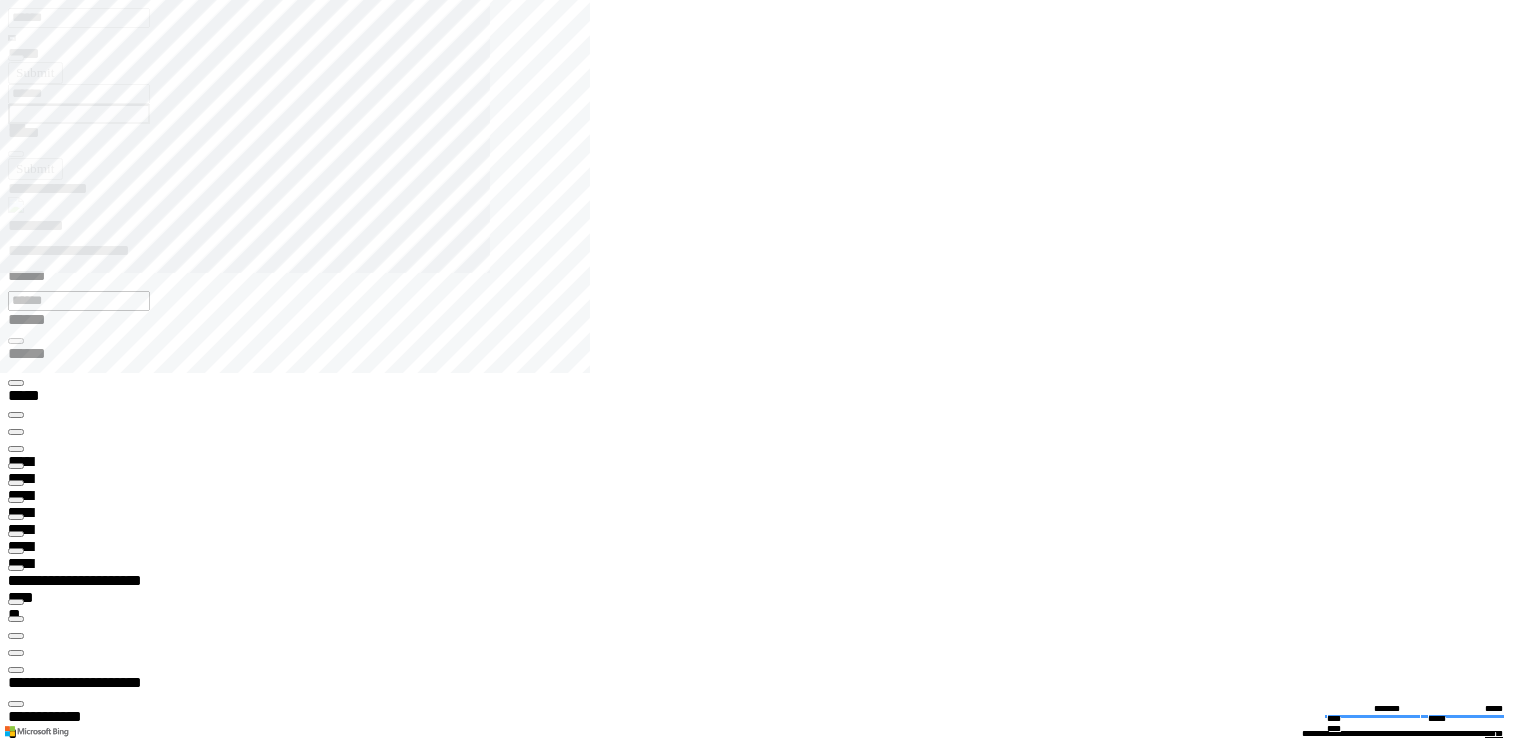 click 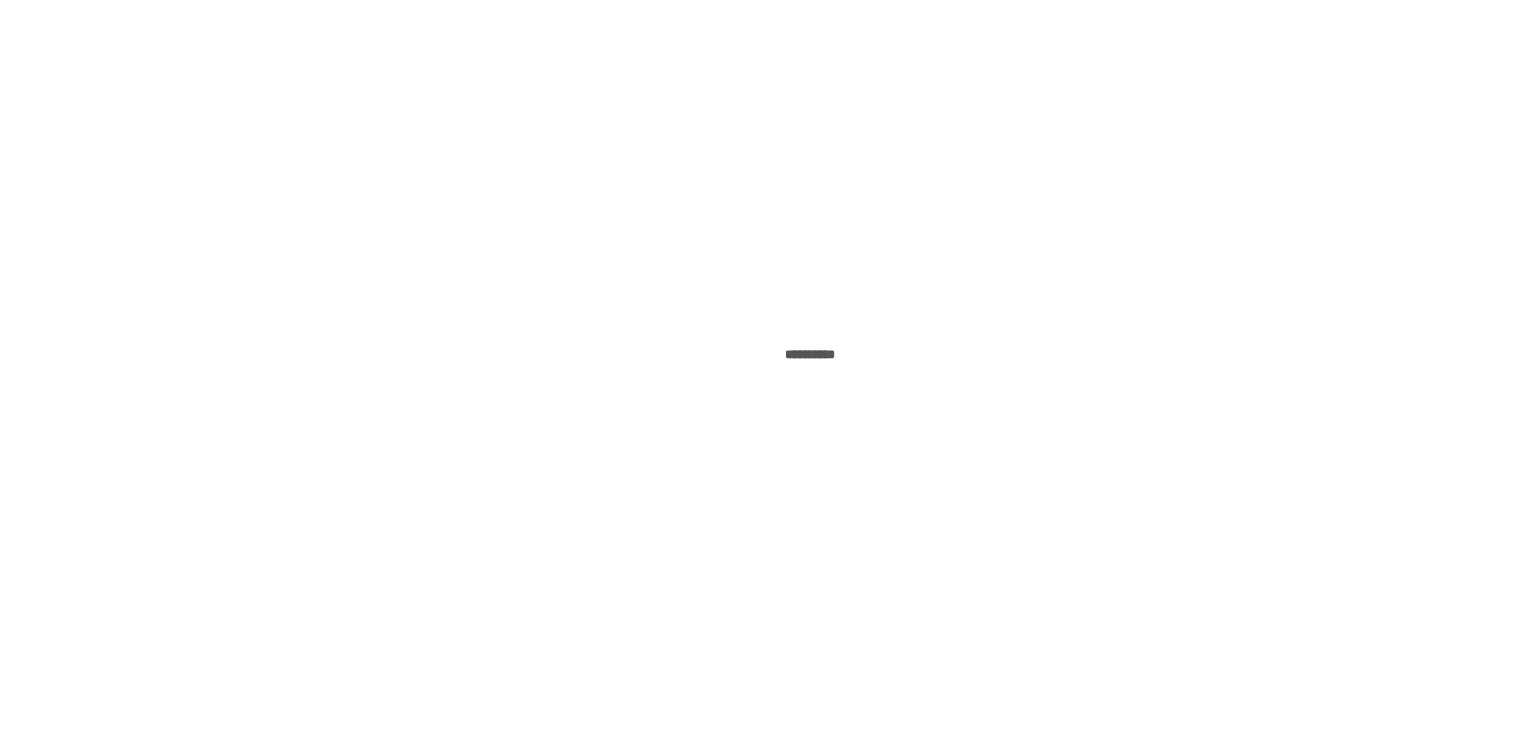 scroll, scrollTop: 0, scrollLeft: 0, axis: both 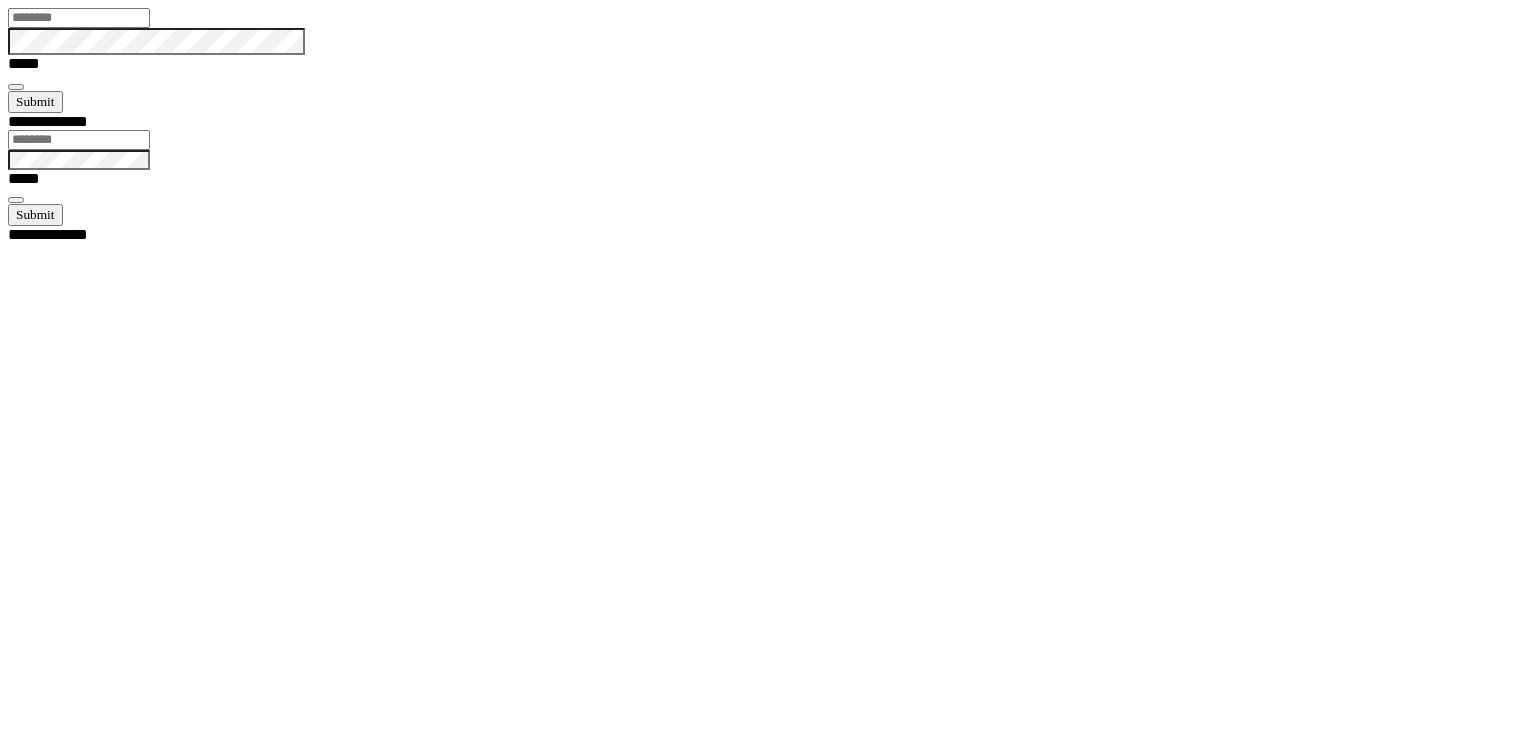 type on "******" 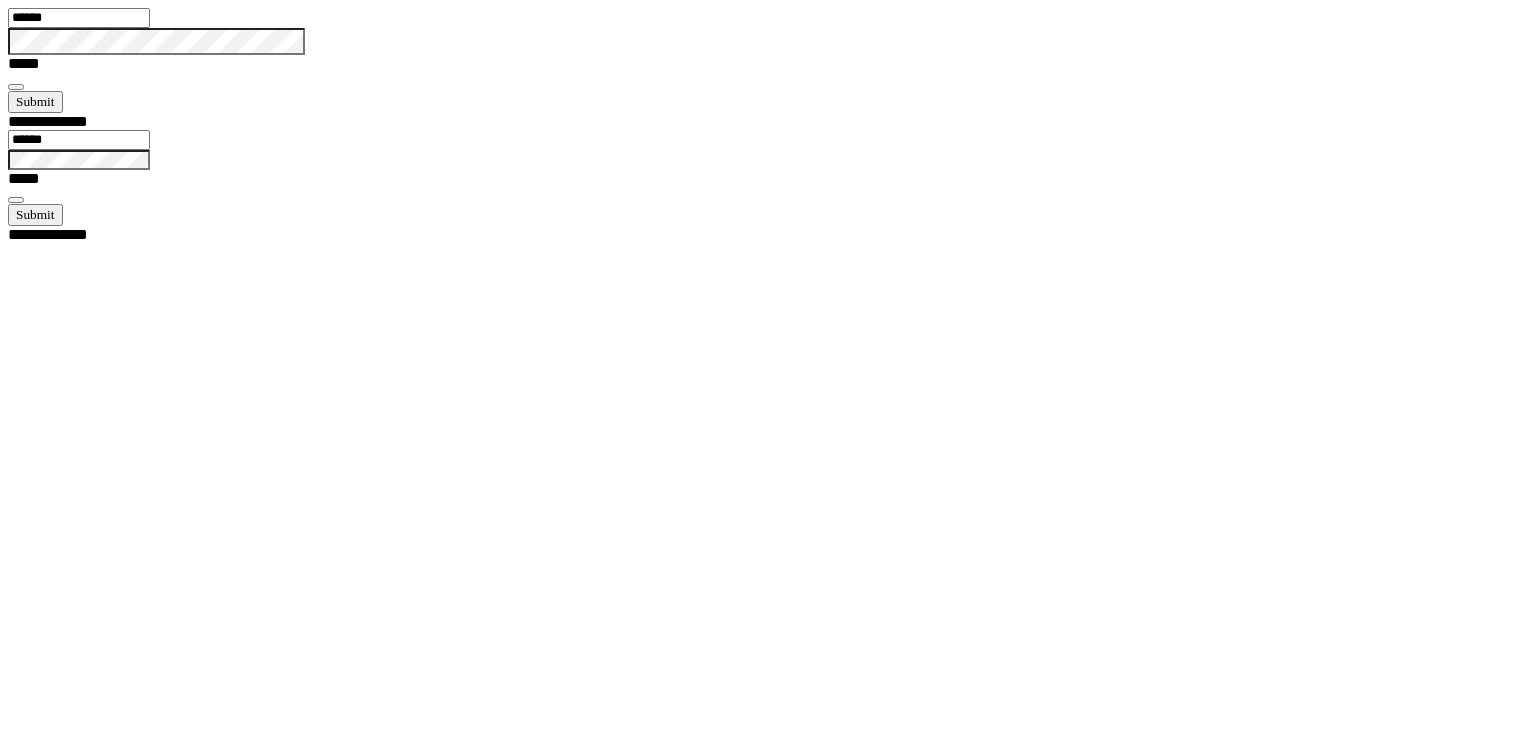 click at bounding box center (16, 87) 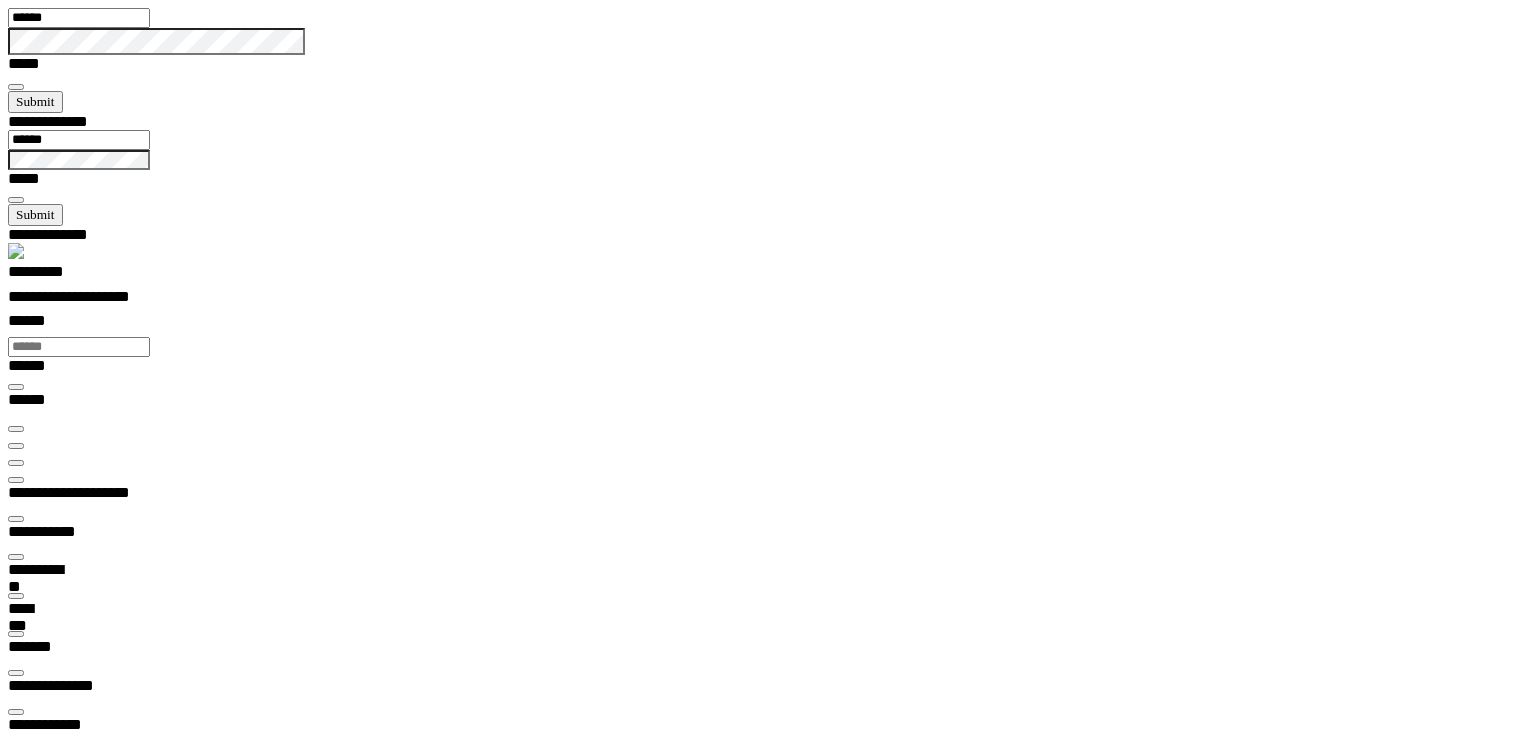 scroll, scrollTop: 99969, scrollLeft: 99869, axis: both 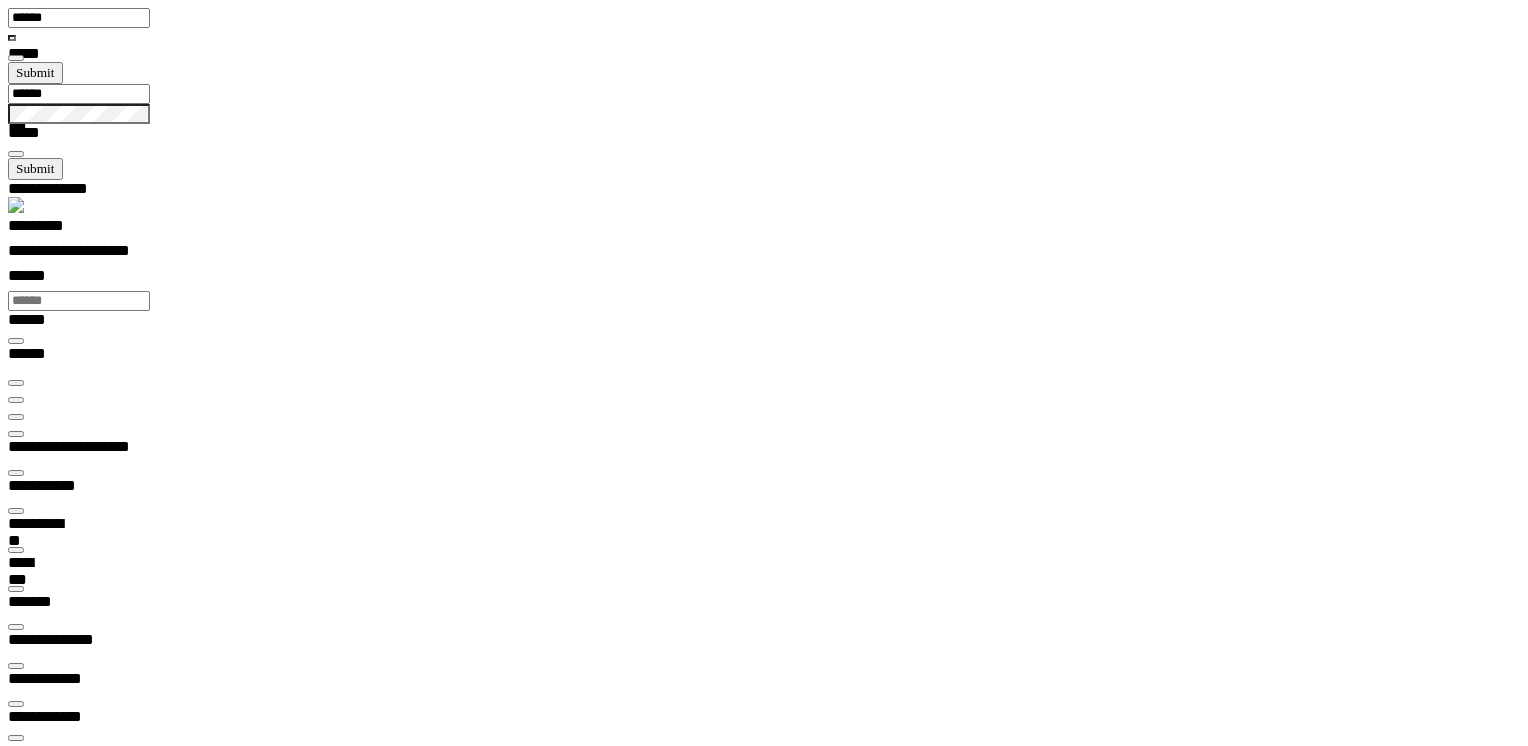 type on "***" 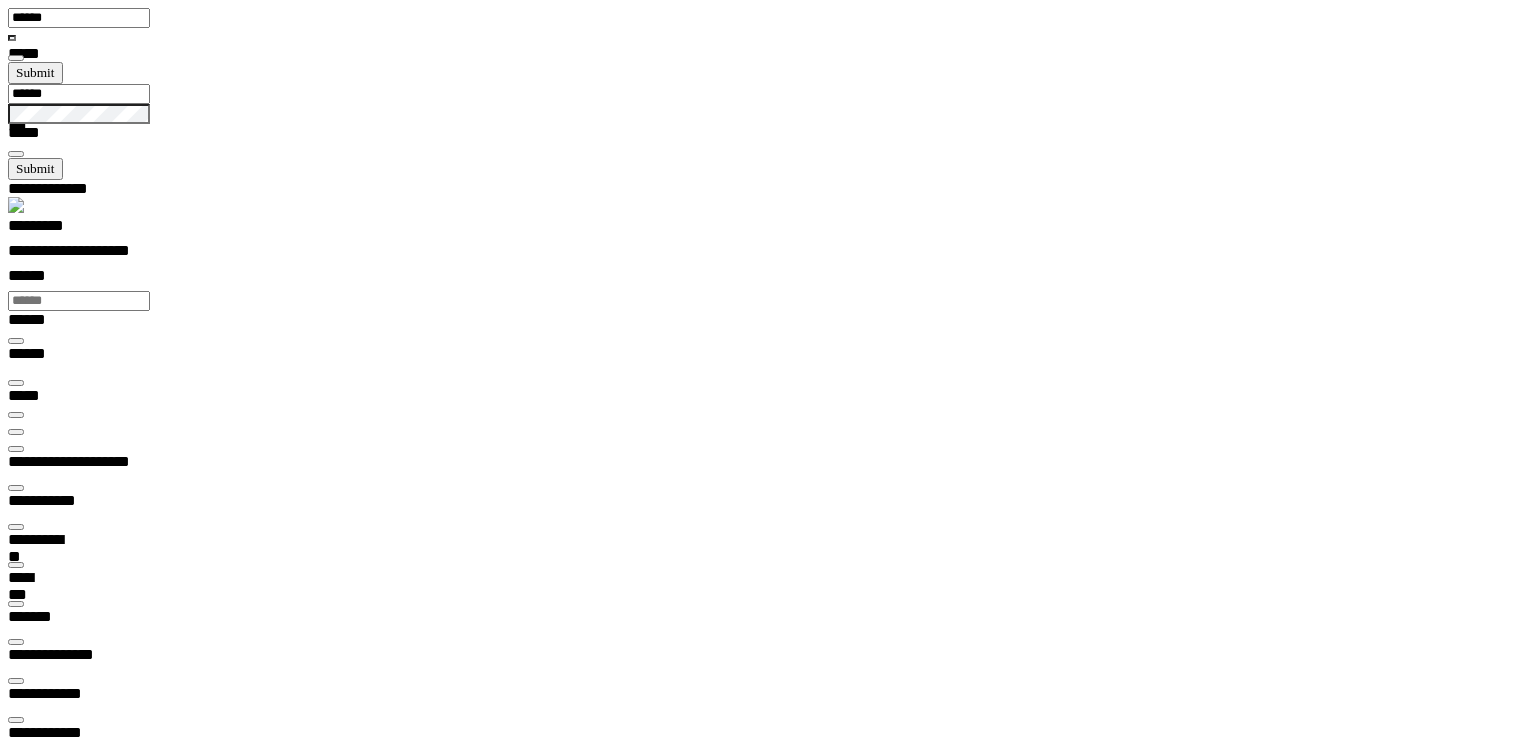 type on "**********" 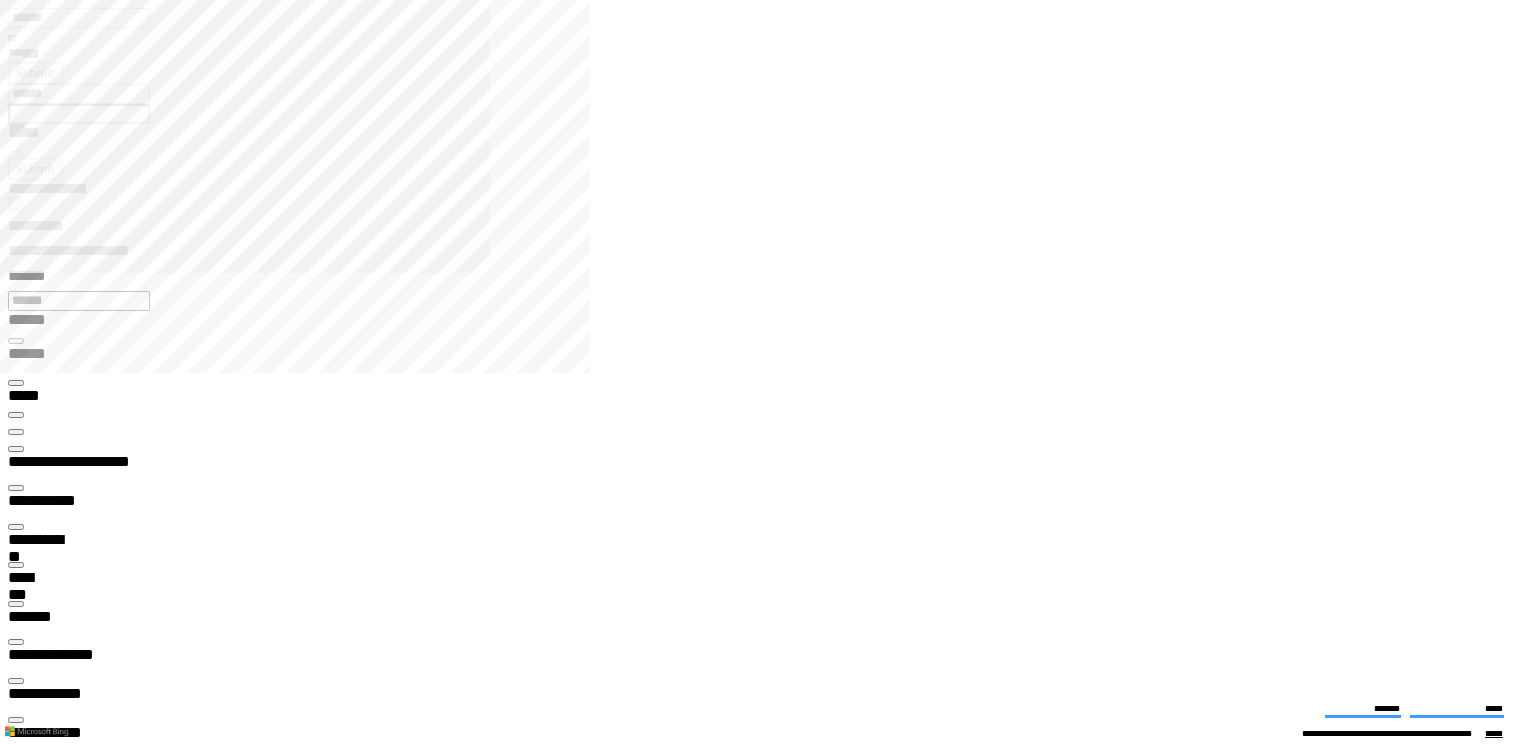 click 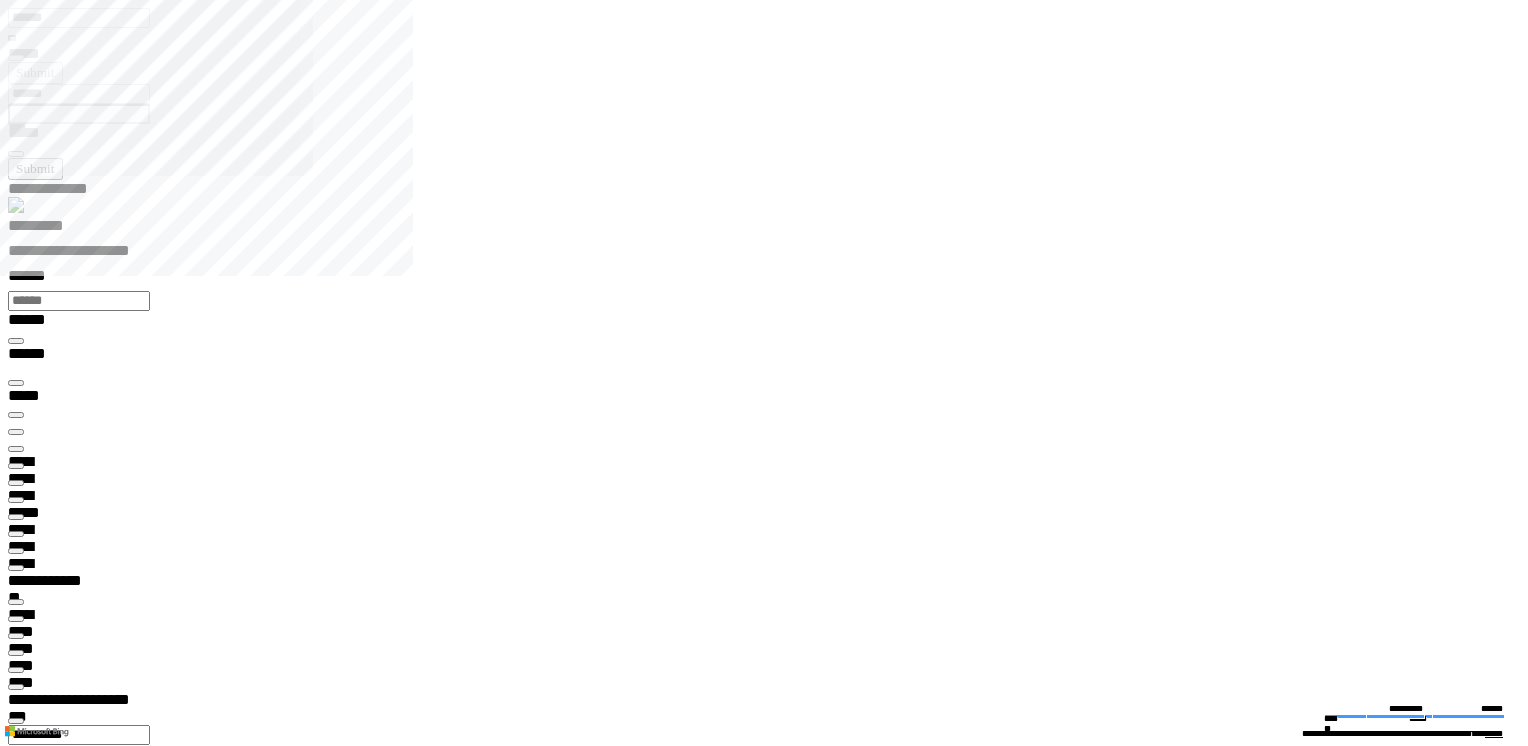 type on "*****" 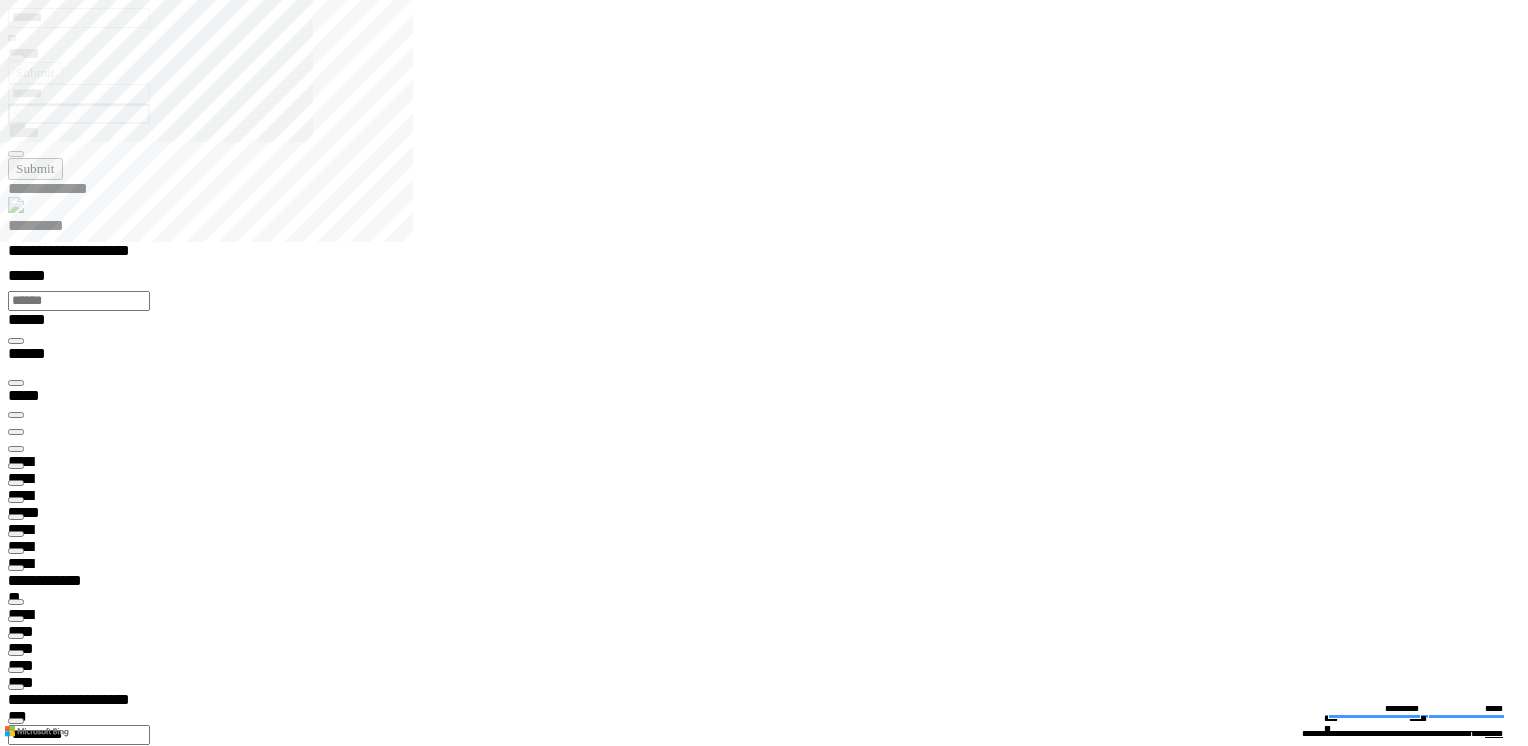 click on "******** **" at bounding box center (61, 13643) 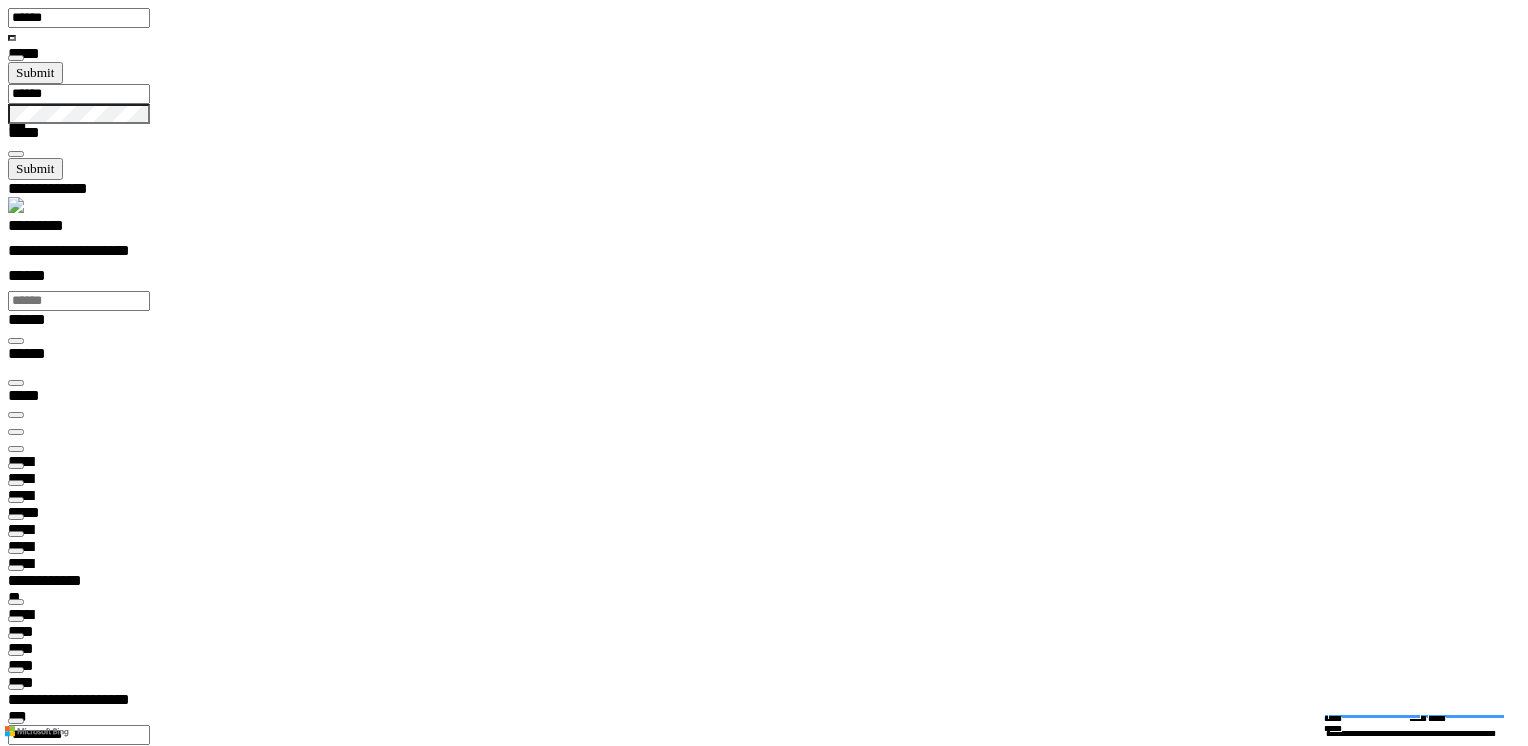 drag, startPoint x: 780, startPoint y: 567, endPoint x: 780, endPoint y: 581, distance: 14 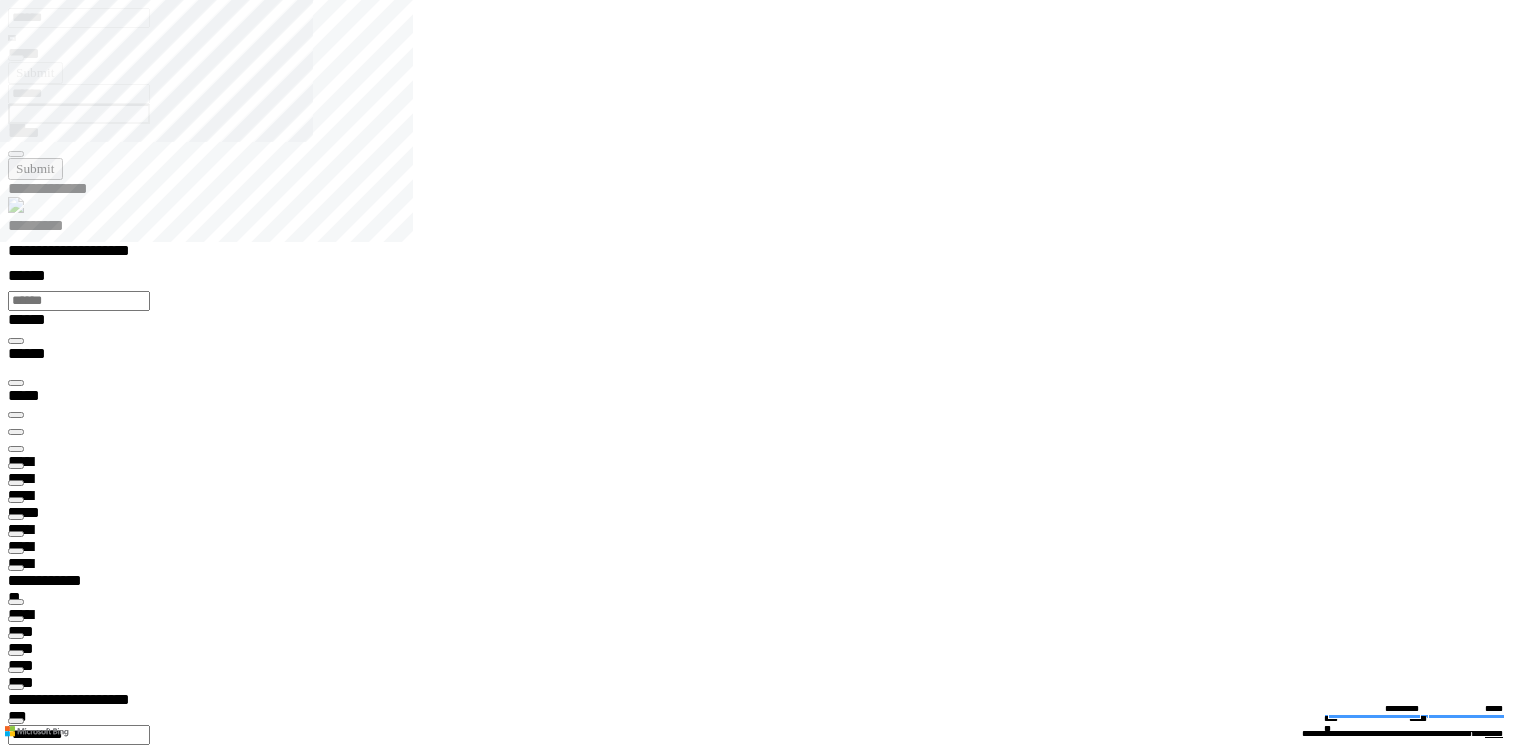 click at bounding box center (16, 10415) 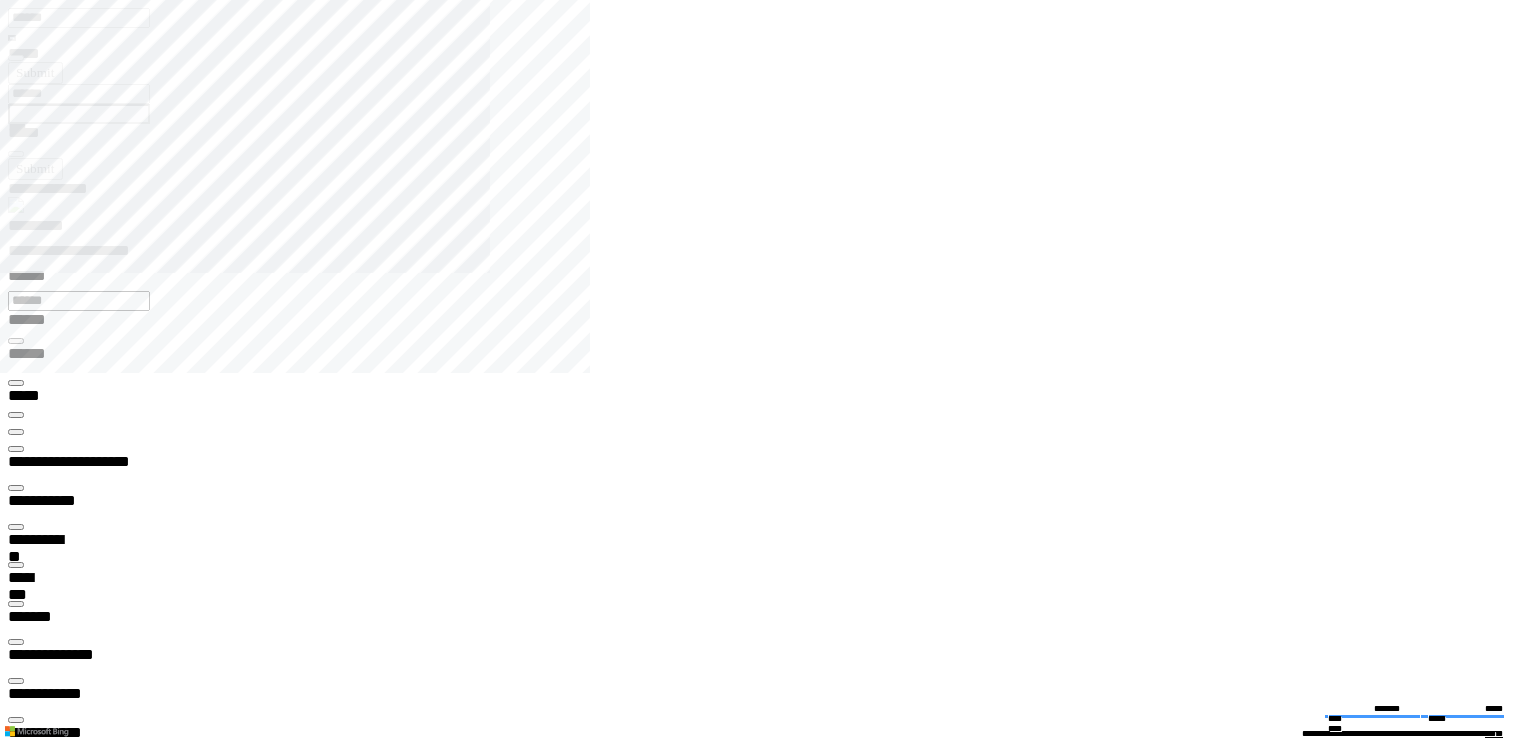 click 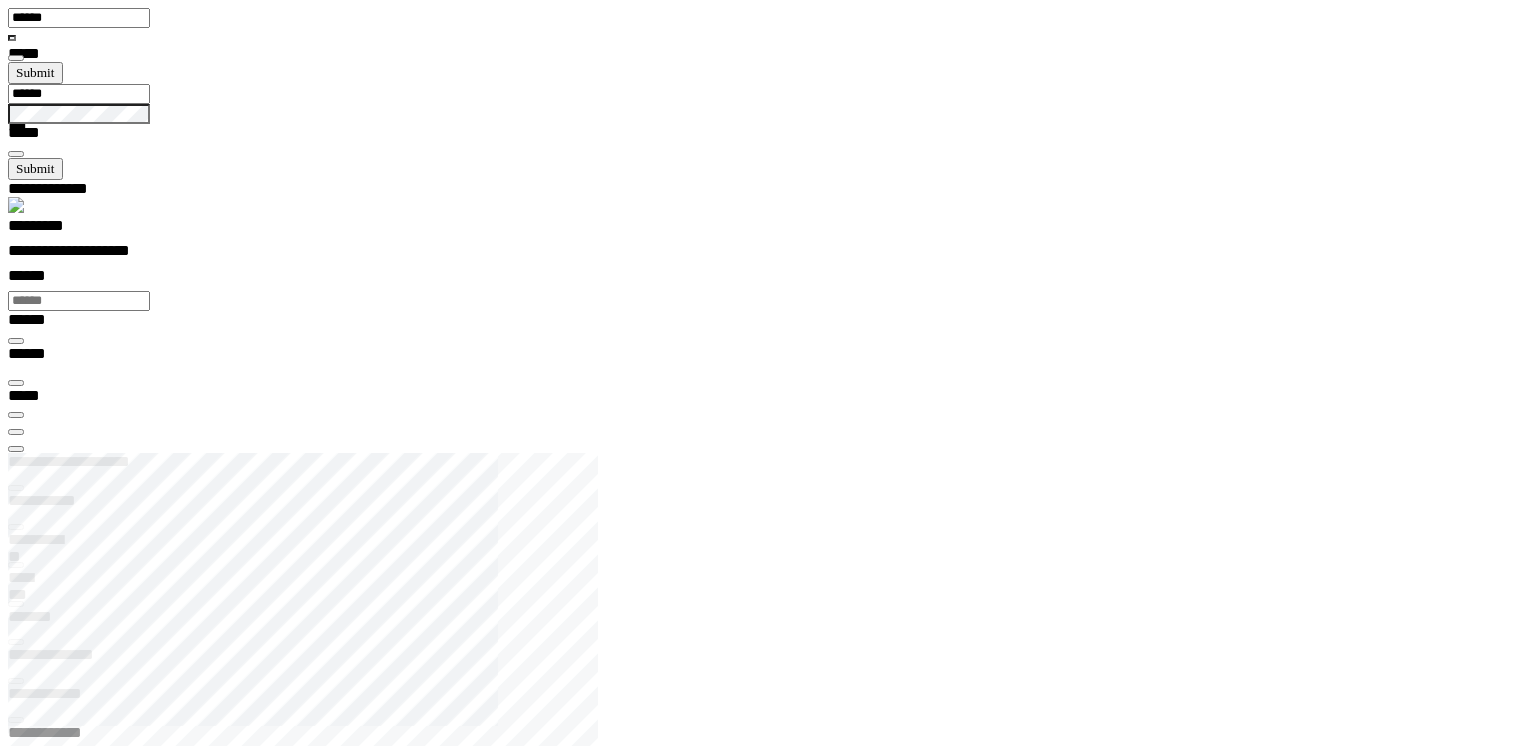 scroll, scrollTop: 99968, scrollLeft: 99789, axis: both 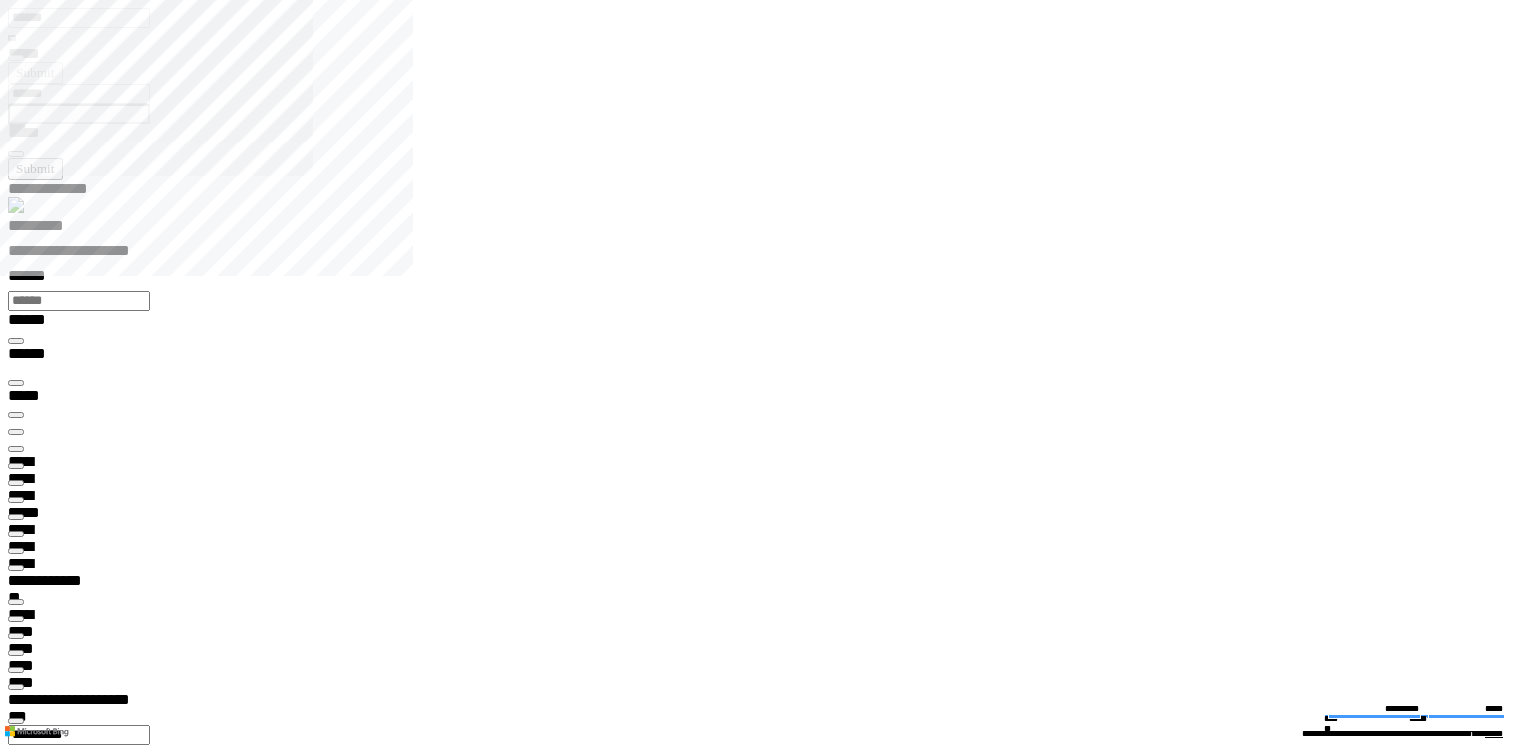 type on "*******" 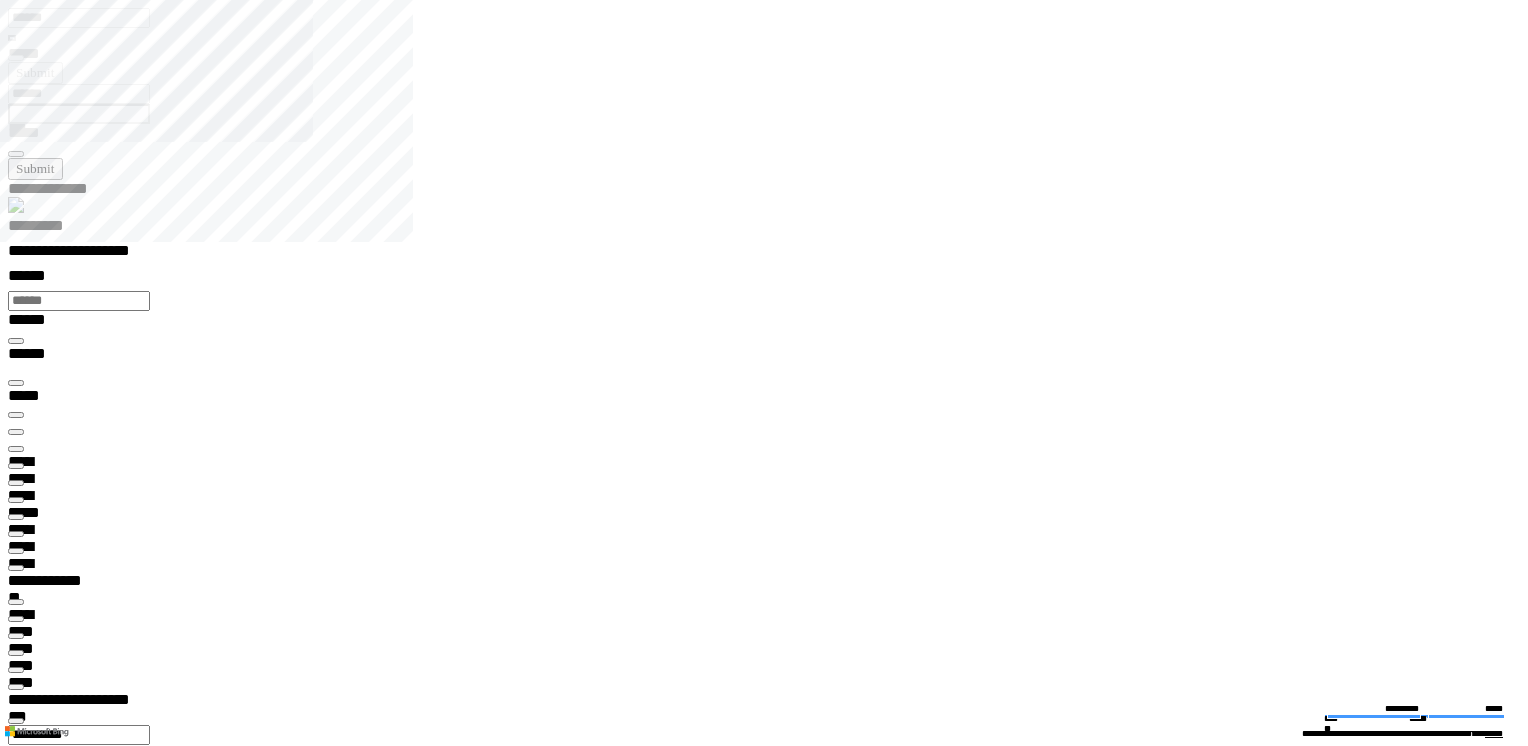 click on "******** *" at bounding box center (58, 13638) 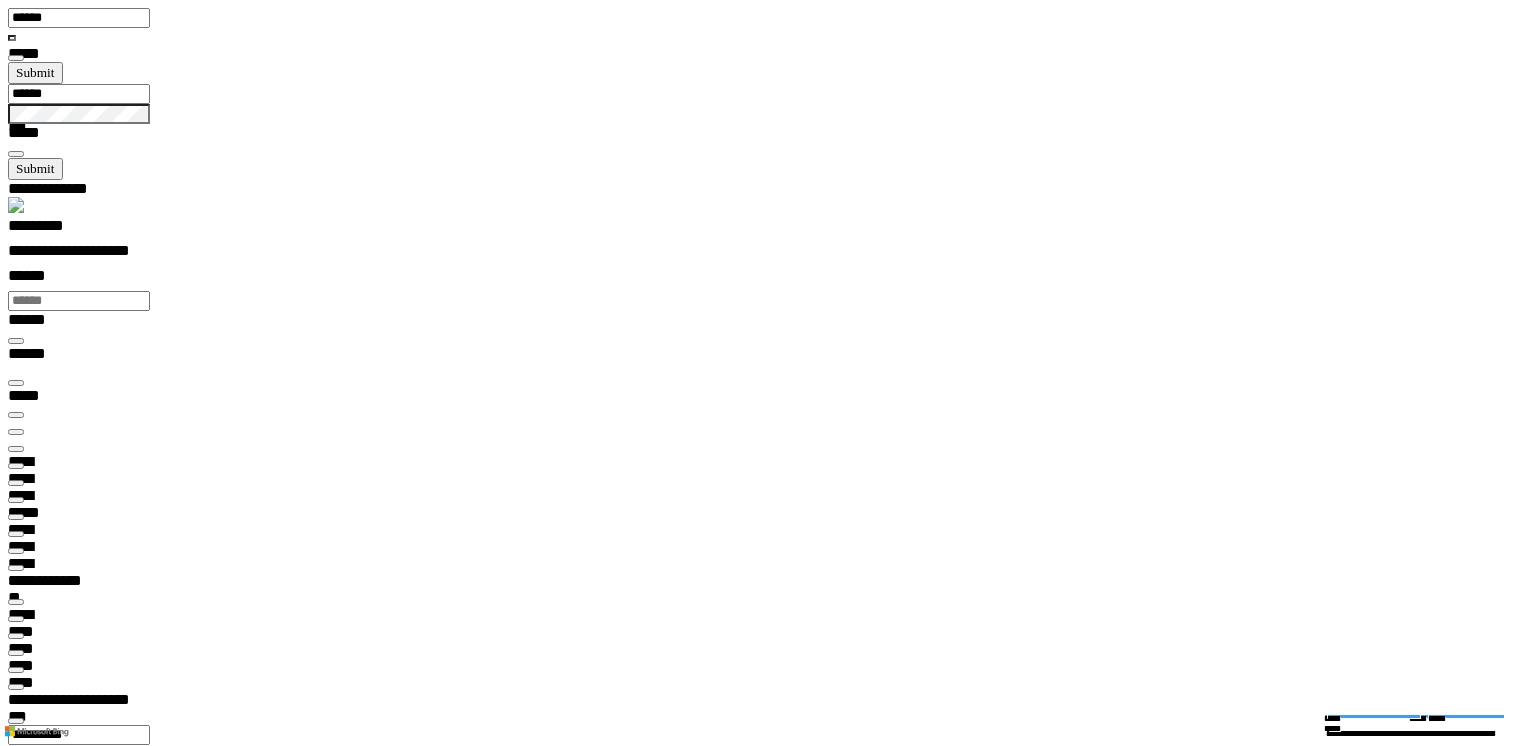 click on "******** *" at bounding box center [58, 16498] 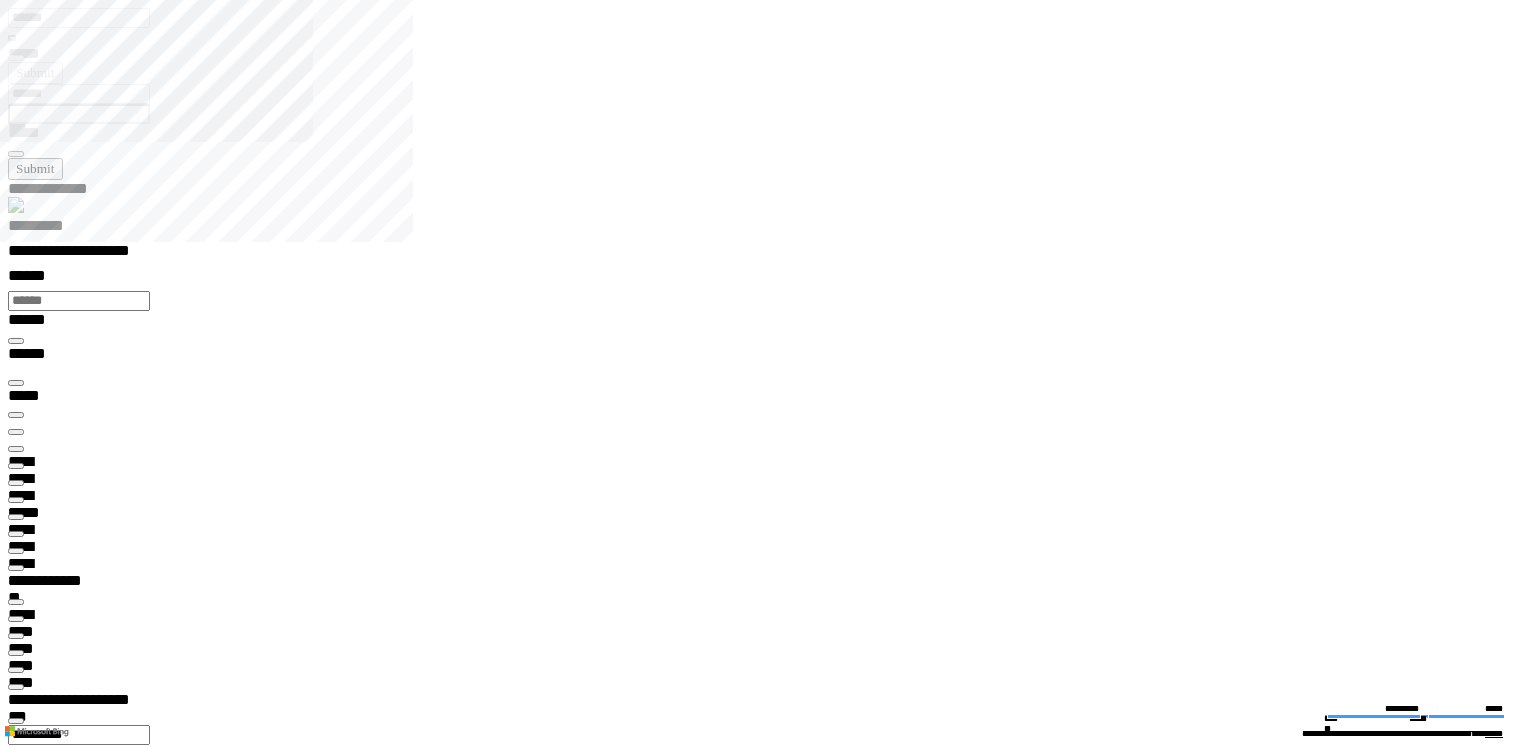 click at bounding box center [16, 10432] 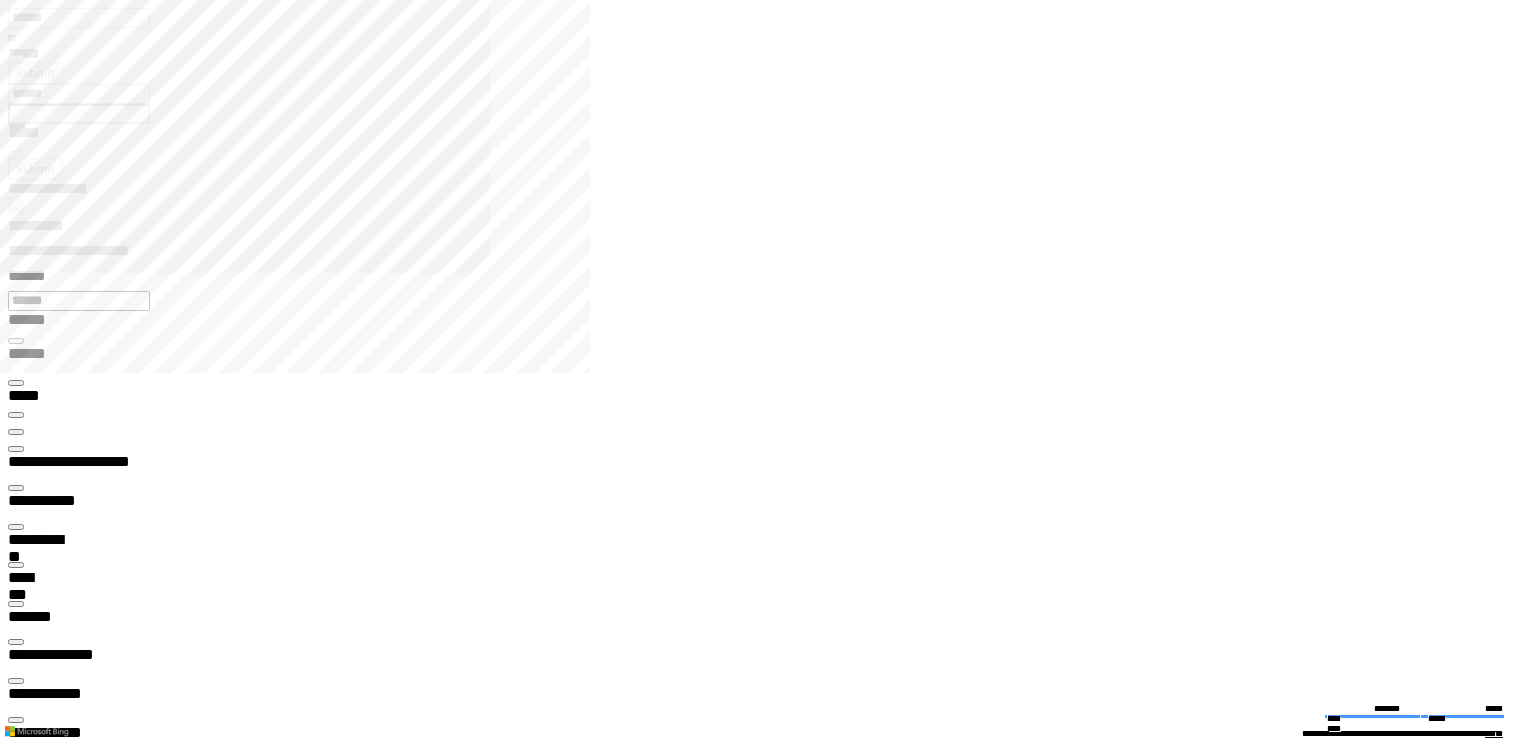 click 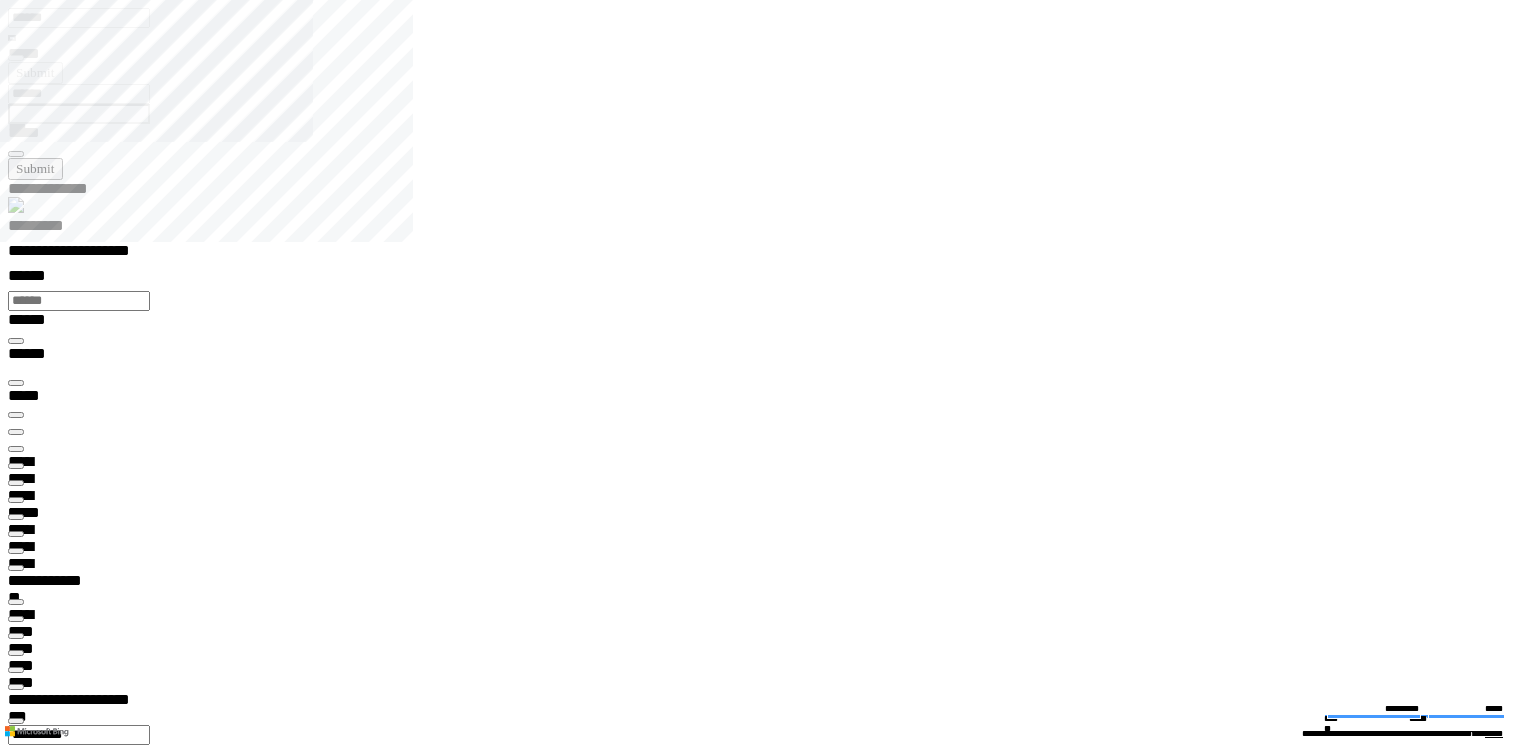 click at bounding box center [16, 13327] 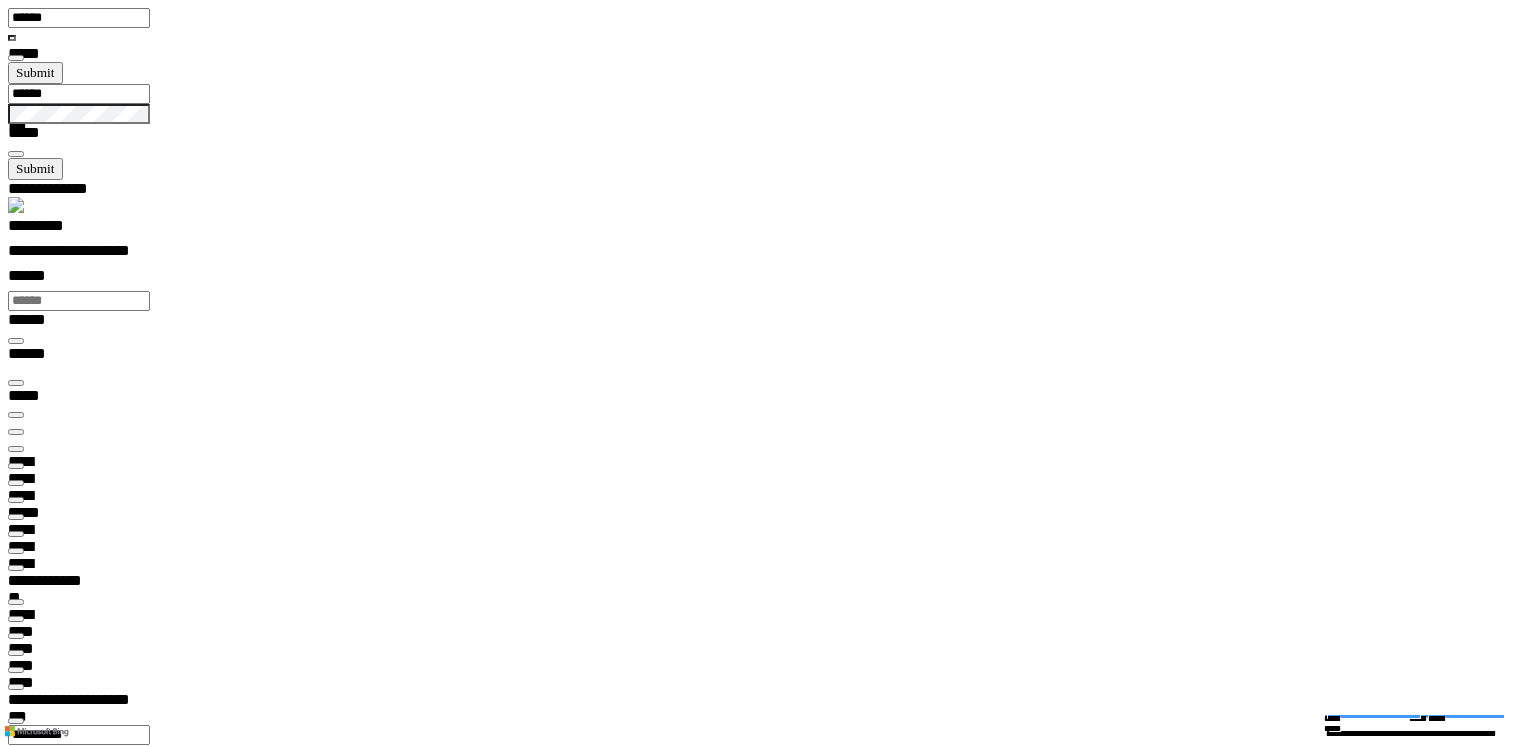 click at bounding box center (16, 16055) 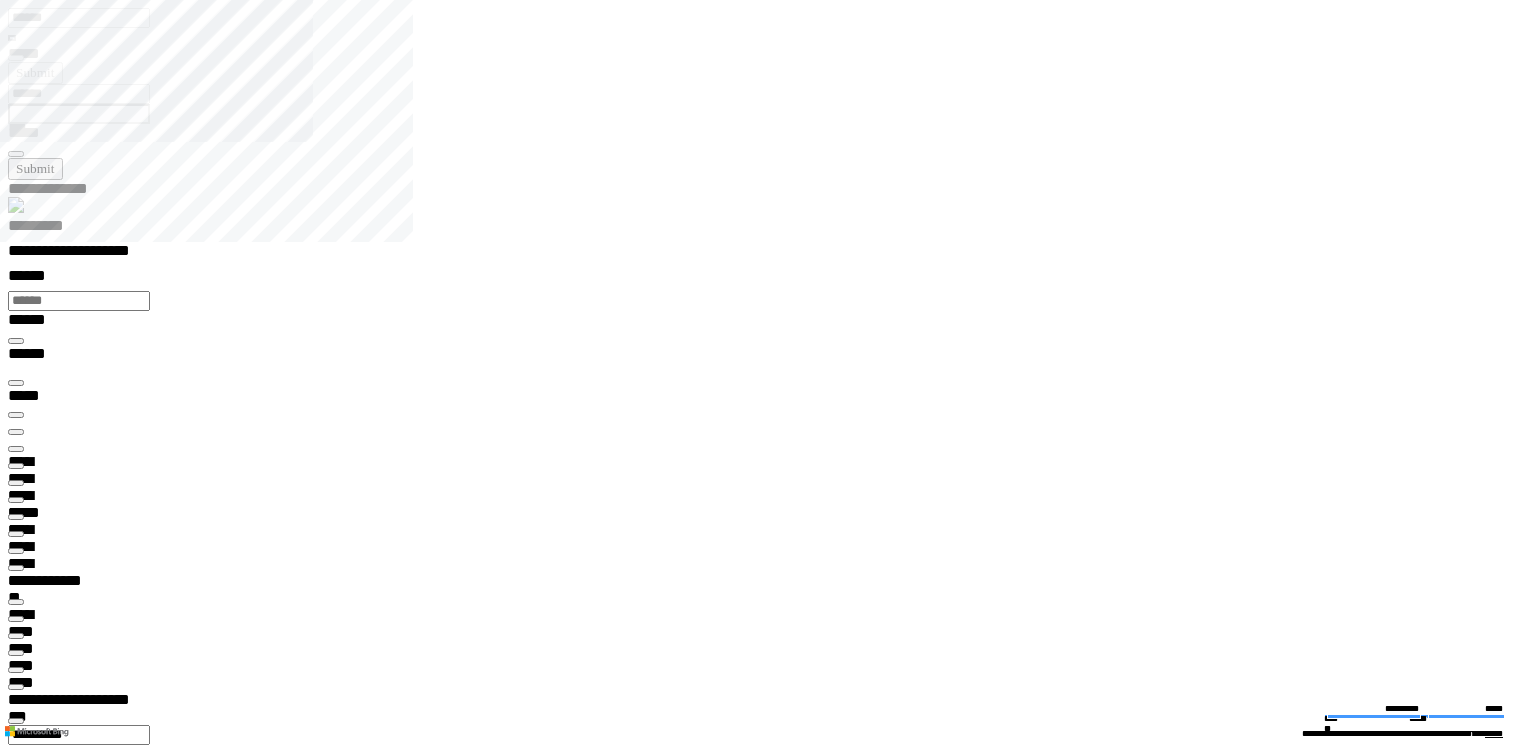 click at bounding box center (16, 13327) 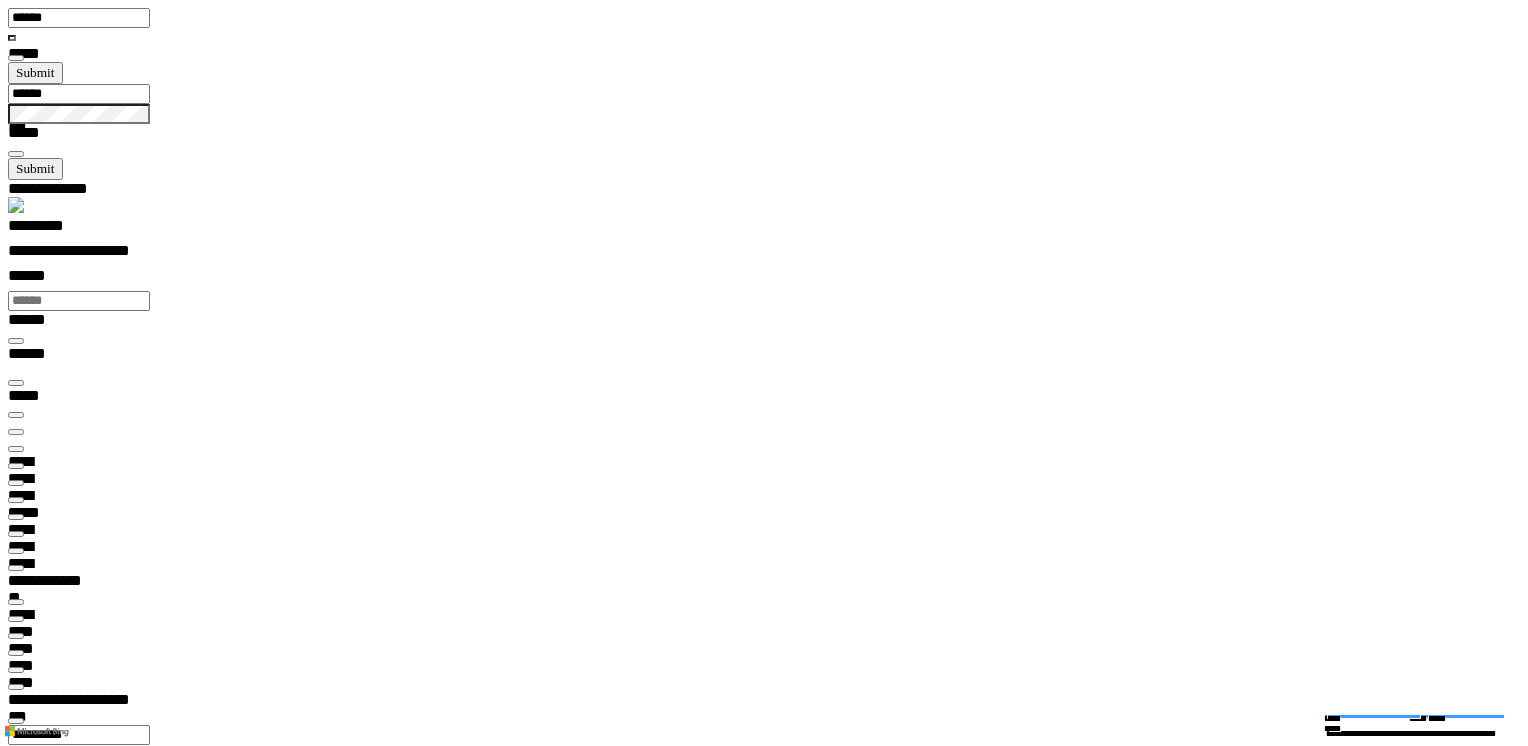click at bounding box center (16, 16789) 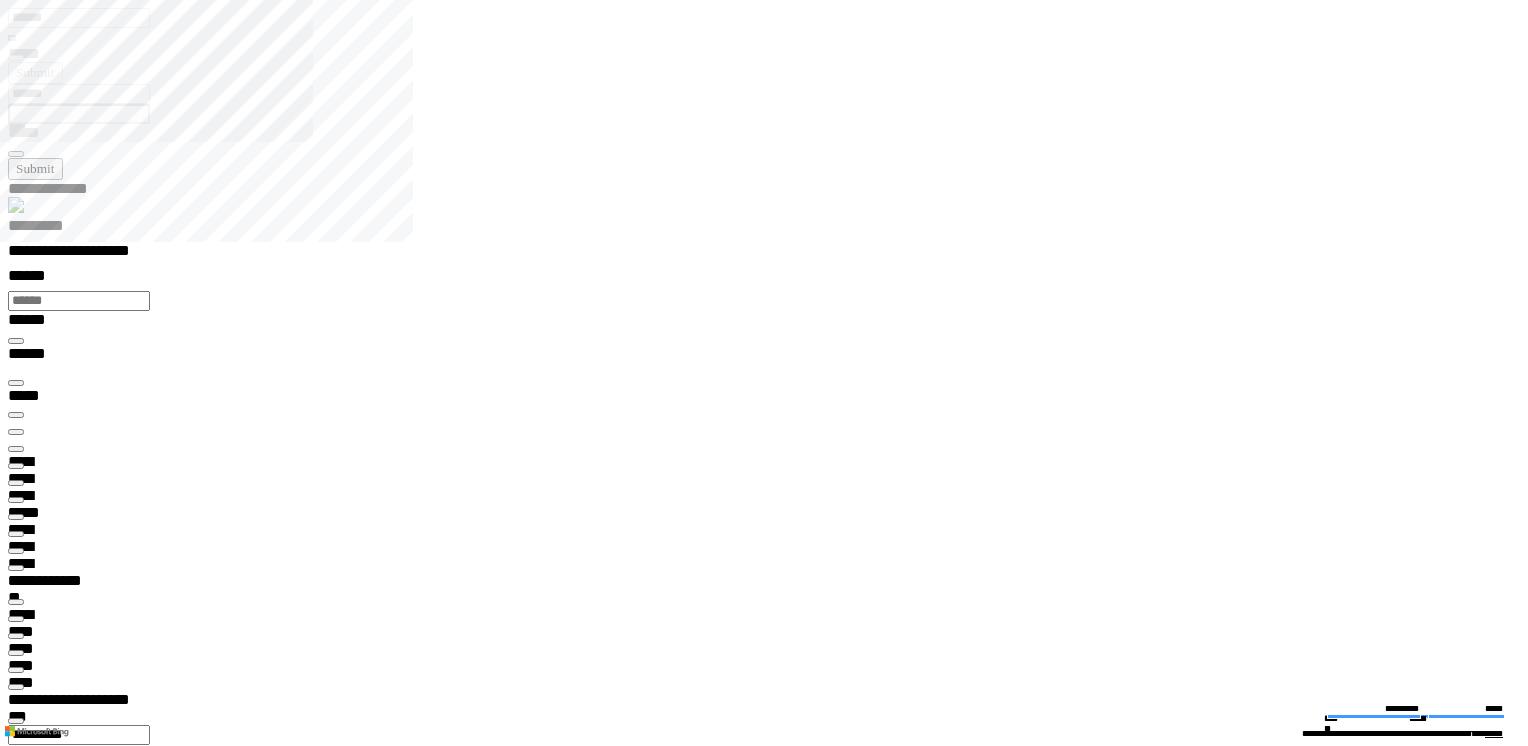 click at bounding box center (16, 10432) 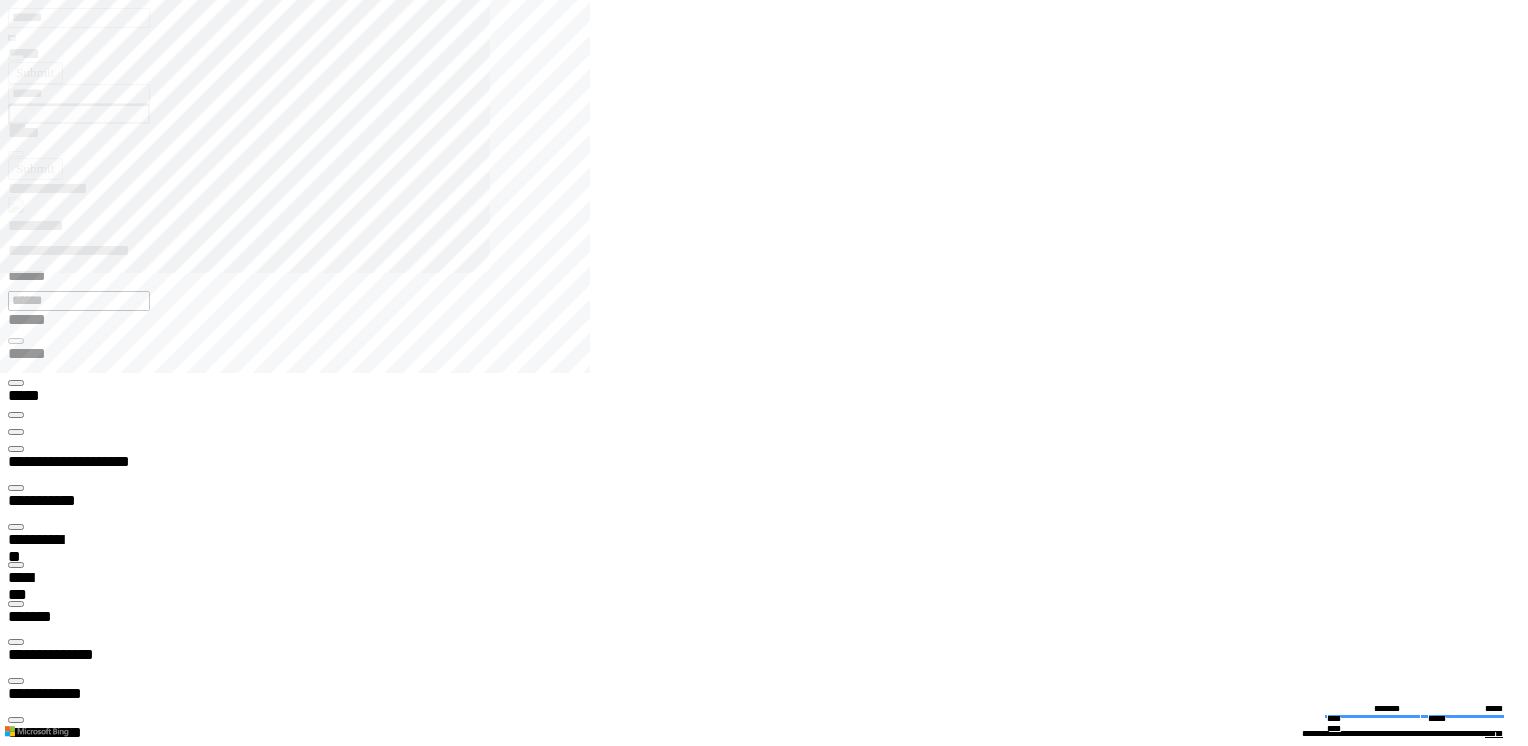 click at bounding box center (772, 2251) 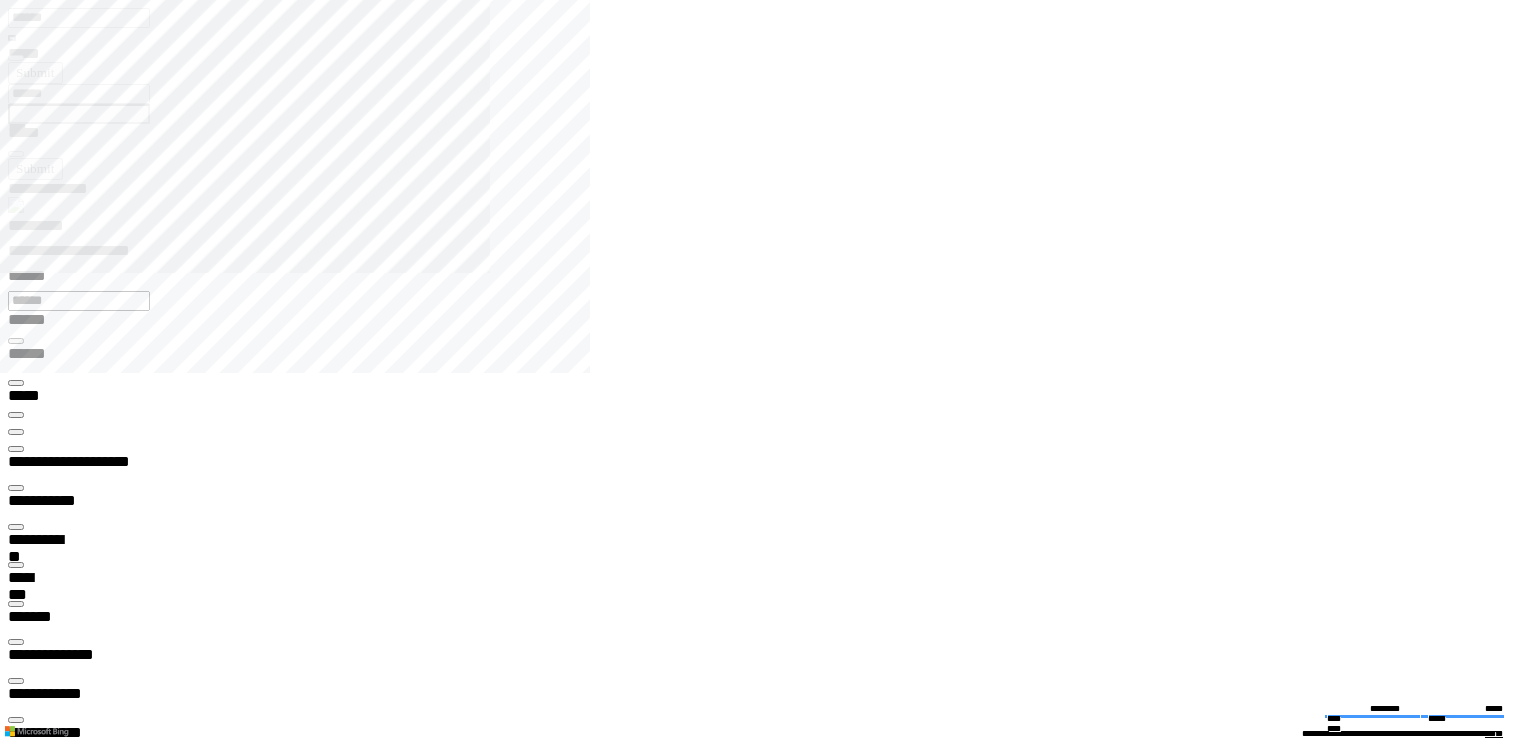 click 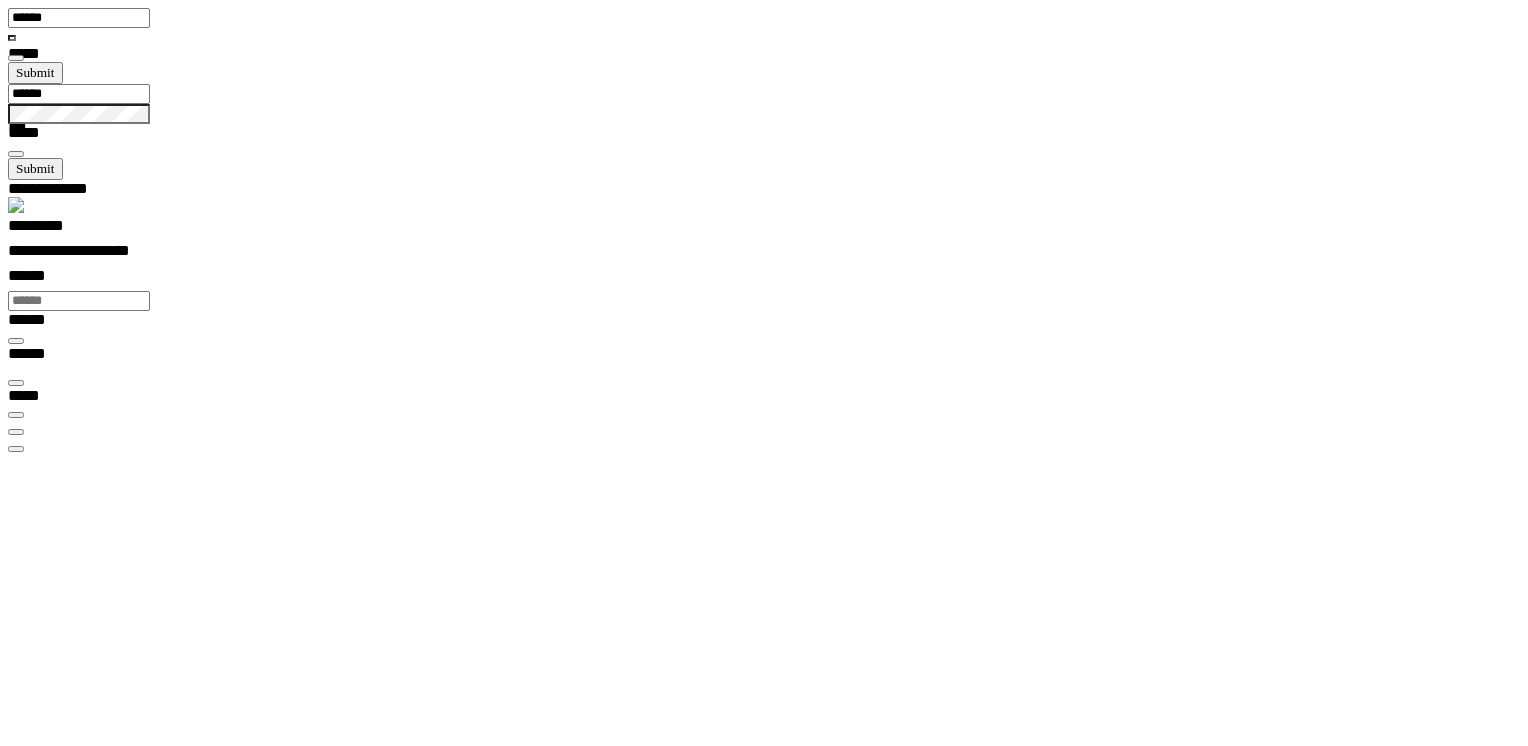scroll, scrollTop: 99968, scrollLeft: 99789, axis: both 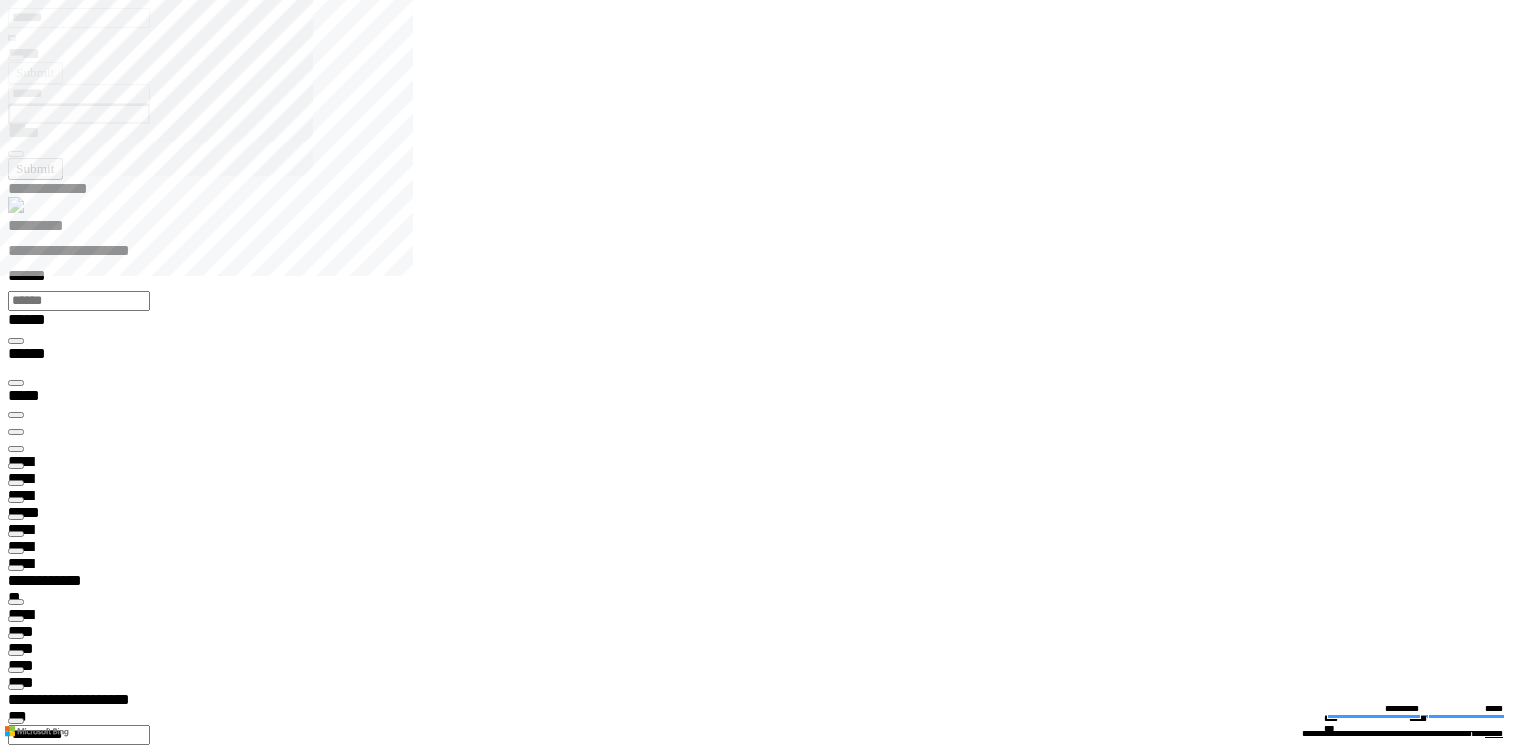 type on "*********" 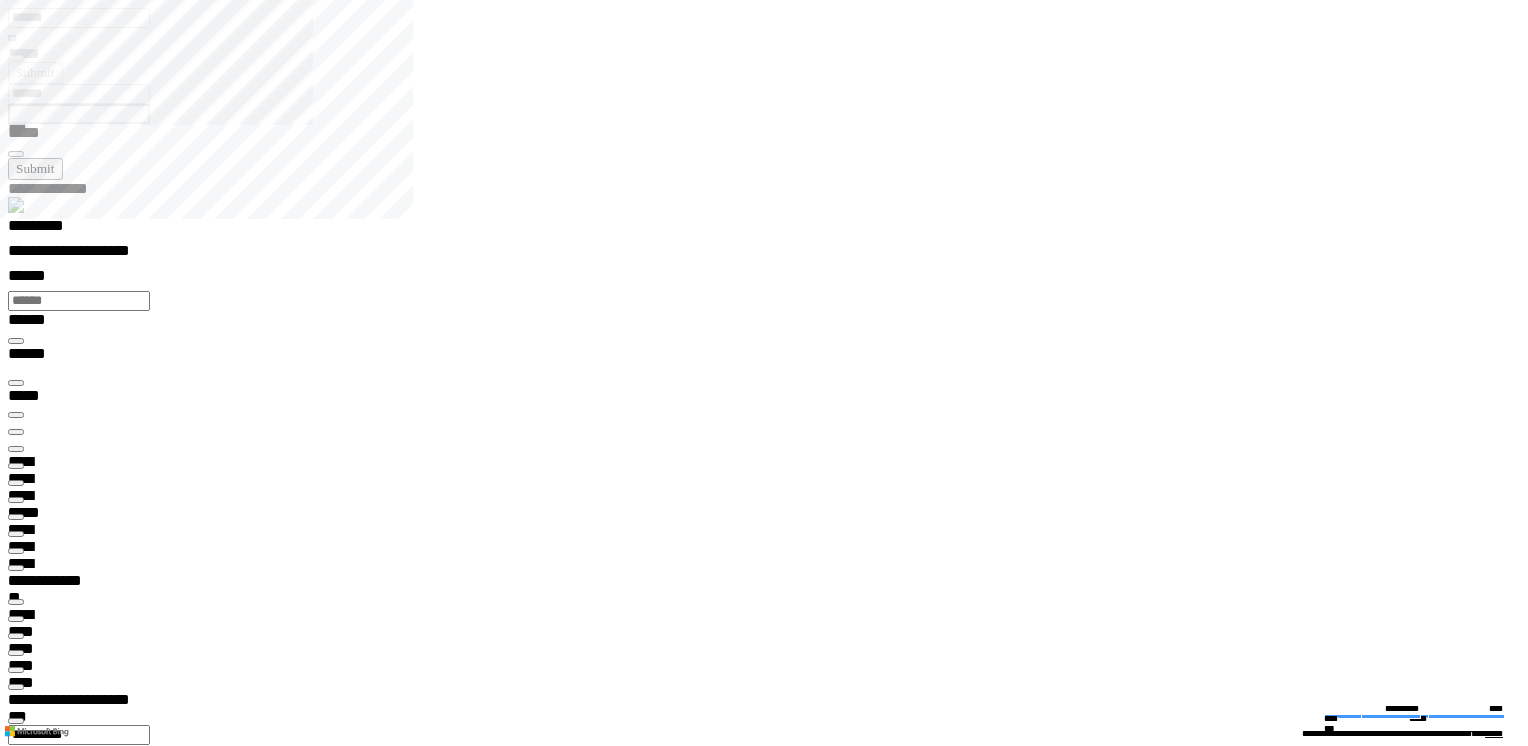 click on "******** *" at bounding box center (58, 11497) 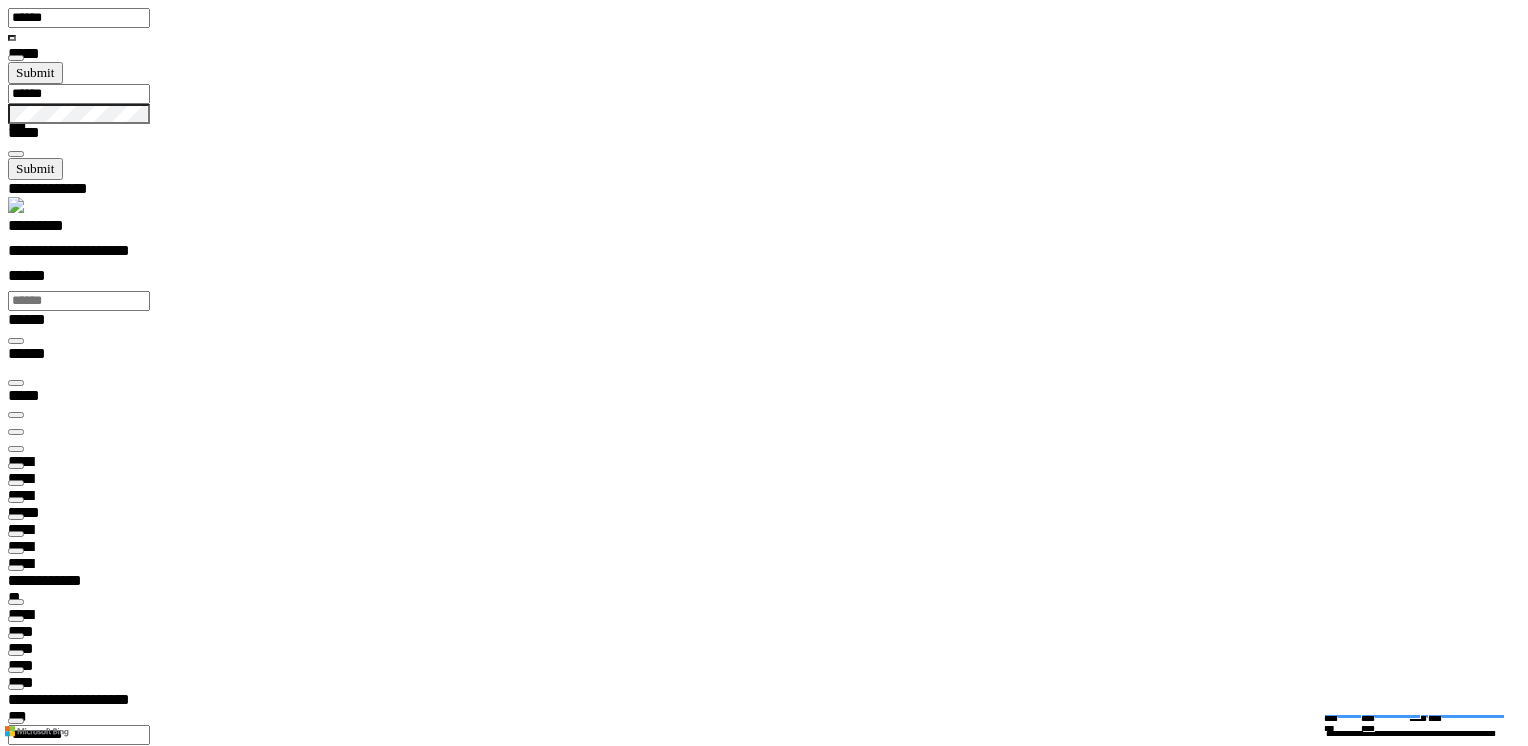 click on "******** *" at bounding box center (58, 15002) 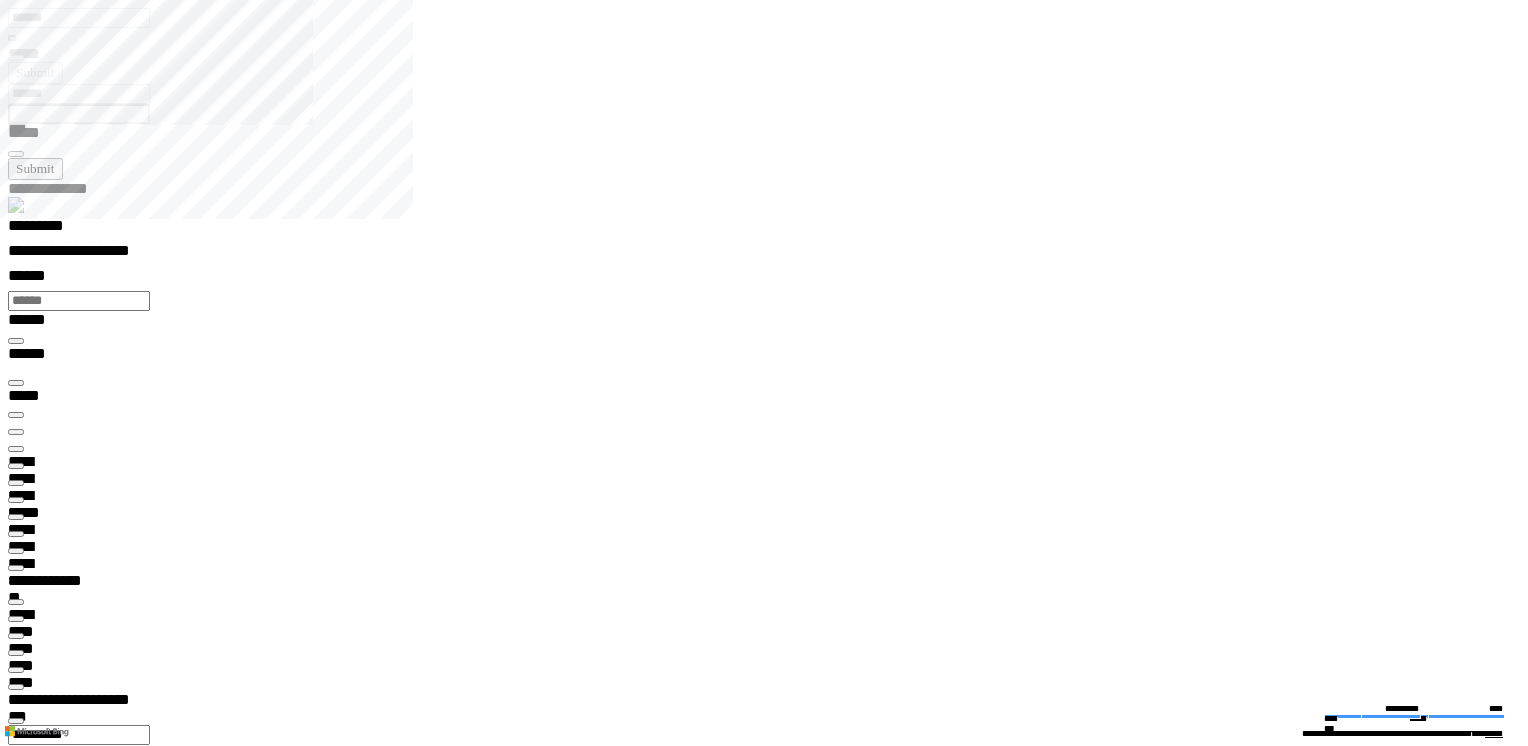 scroll, scrollTop: 452, scrollLeft: 0, axis: vertical 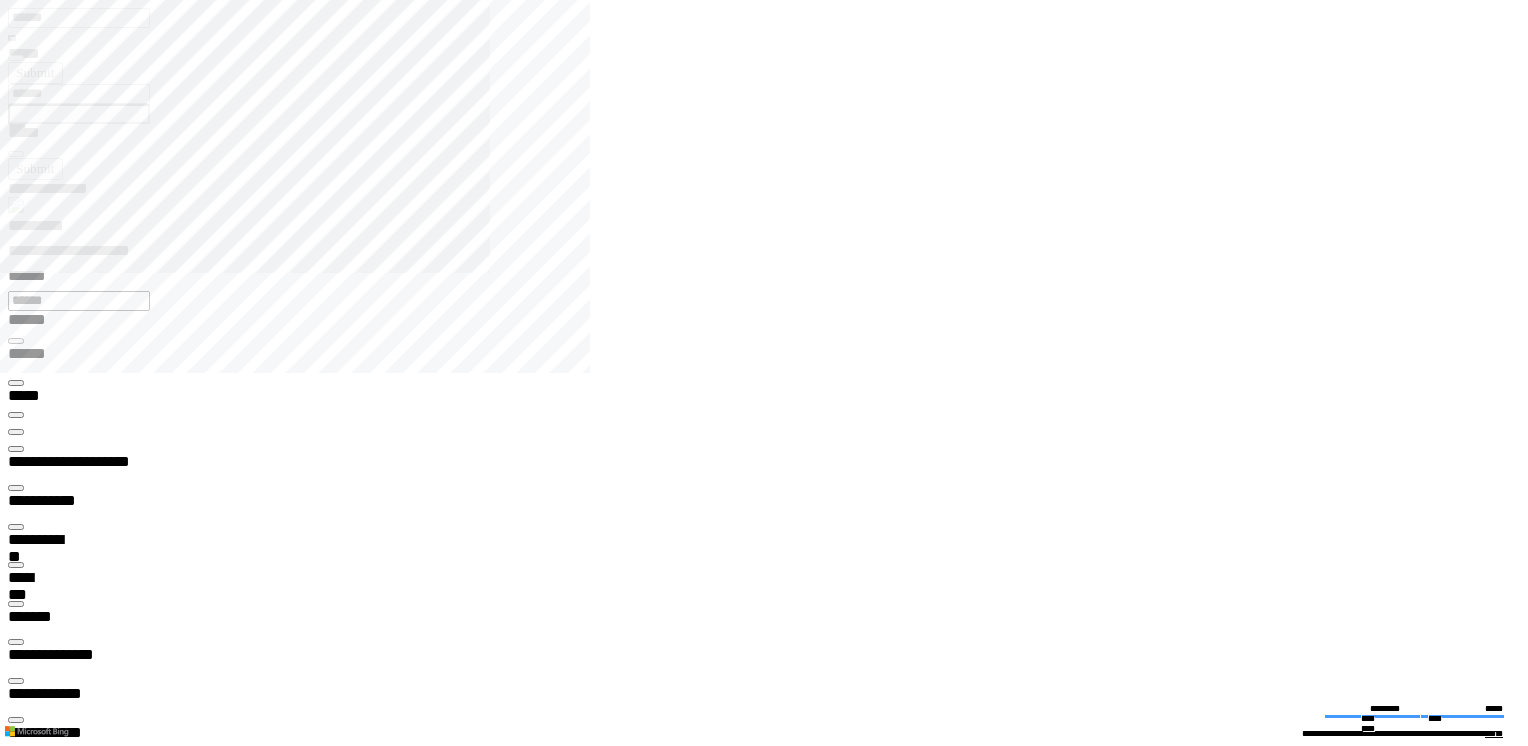 click 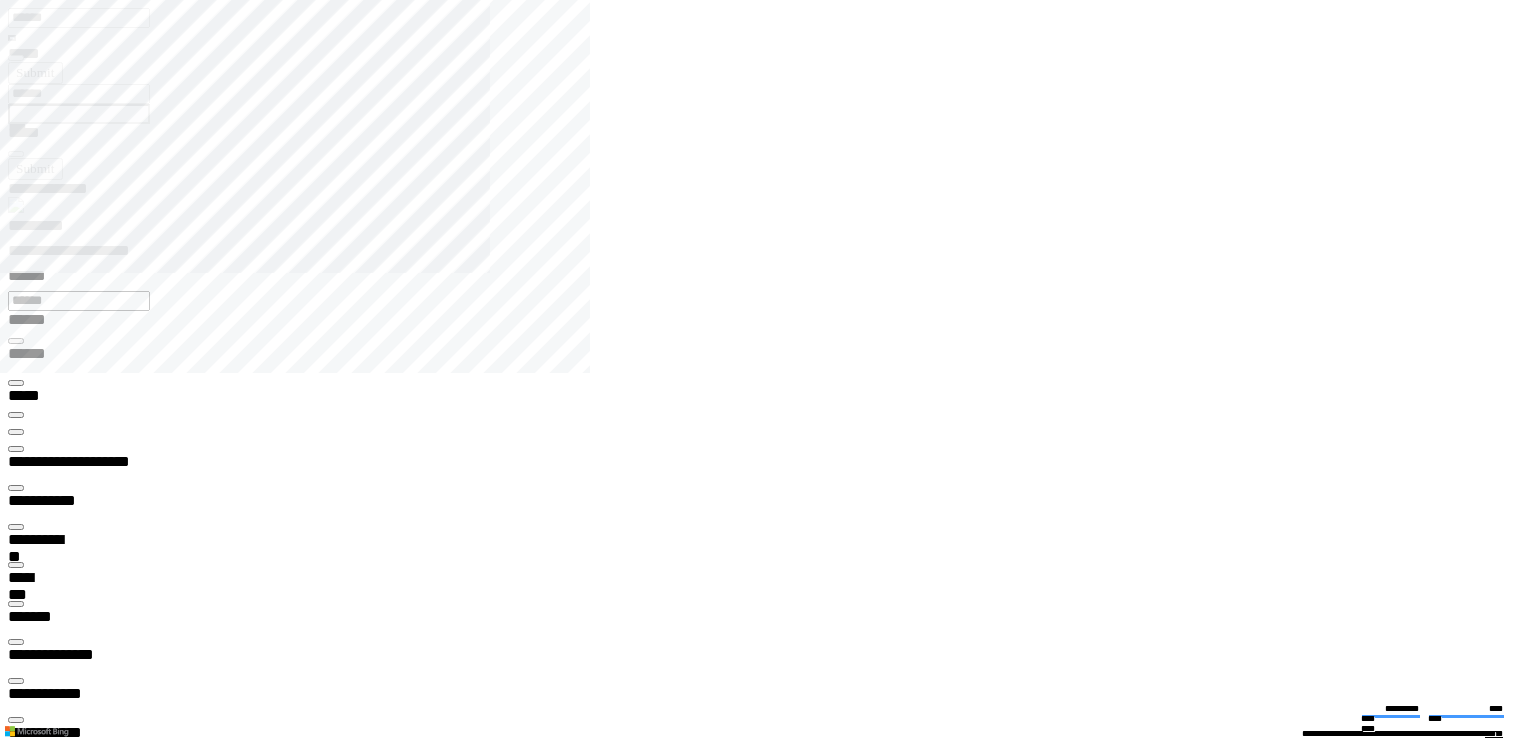 click at bounding box center (772, 2251) 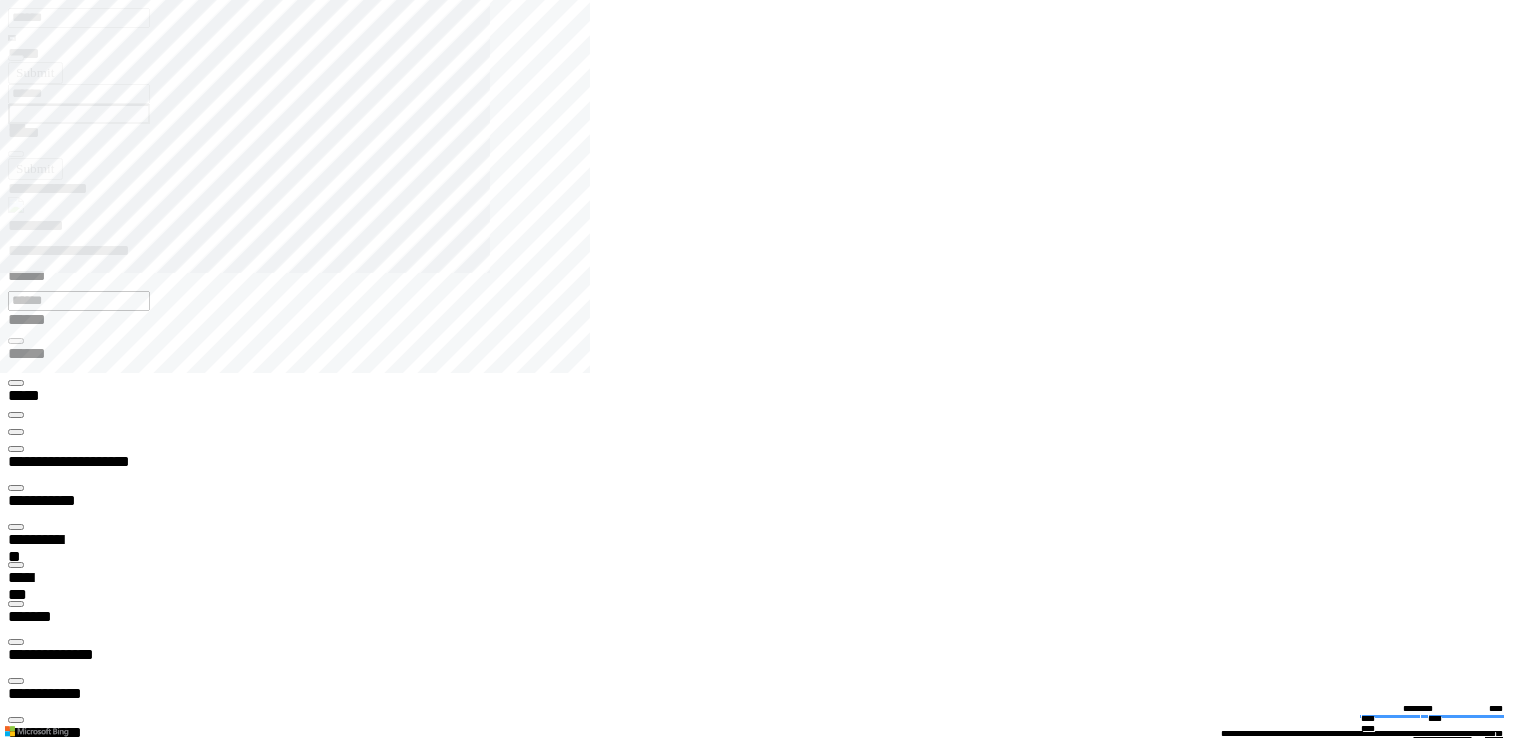 click at bounding box center [772, 2251] 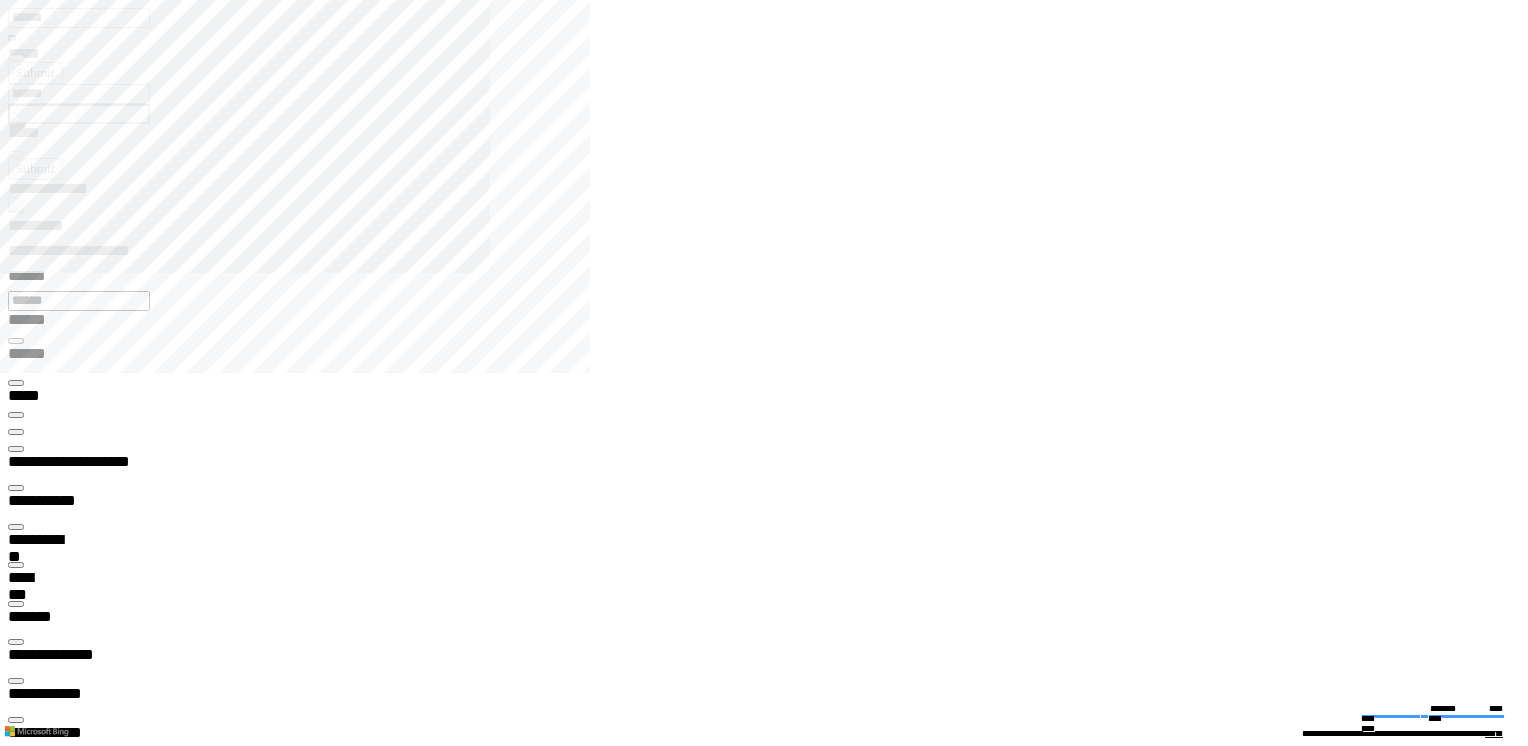 click at bounding box center [772, 2251] 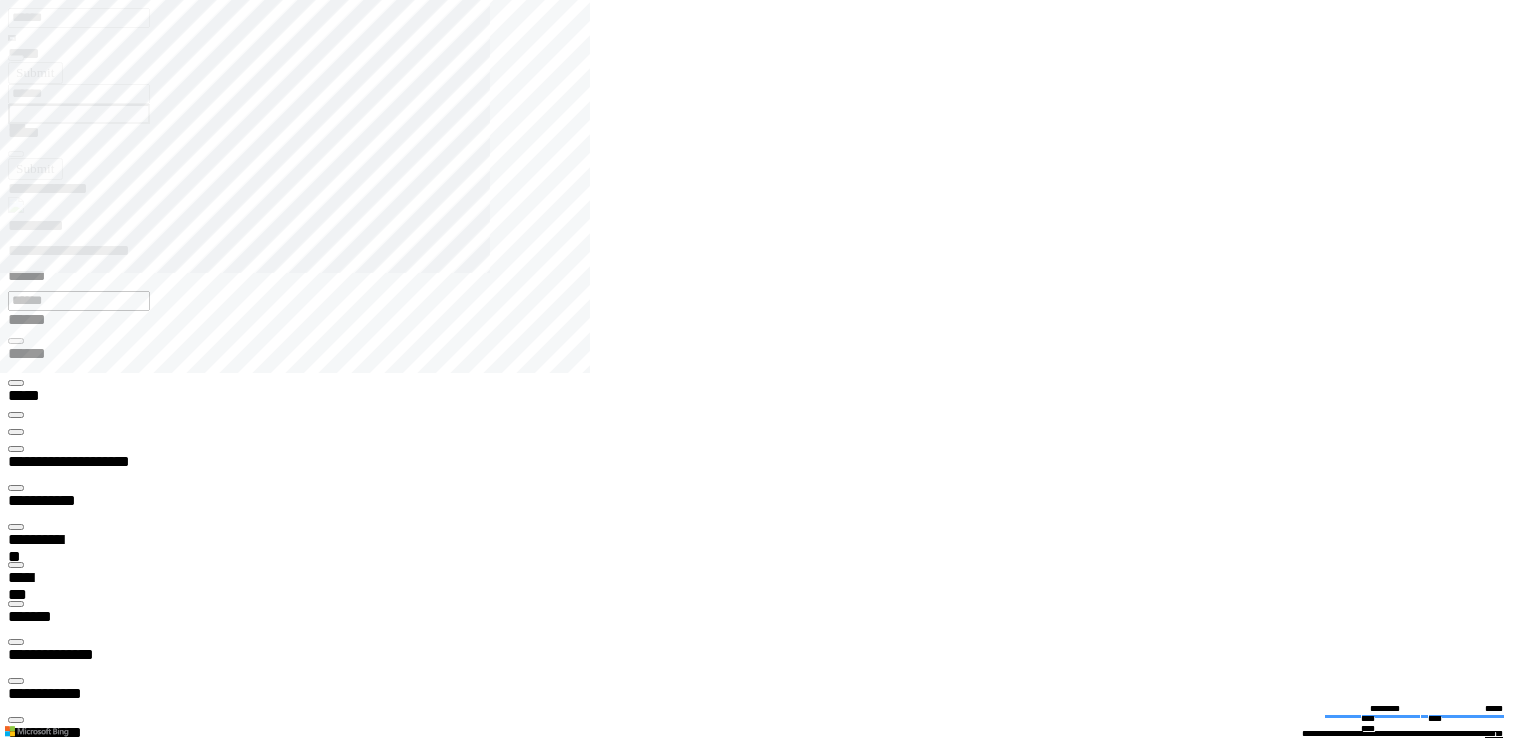 click 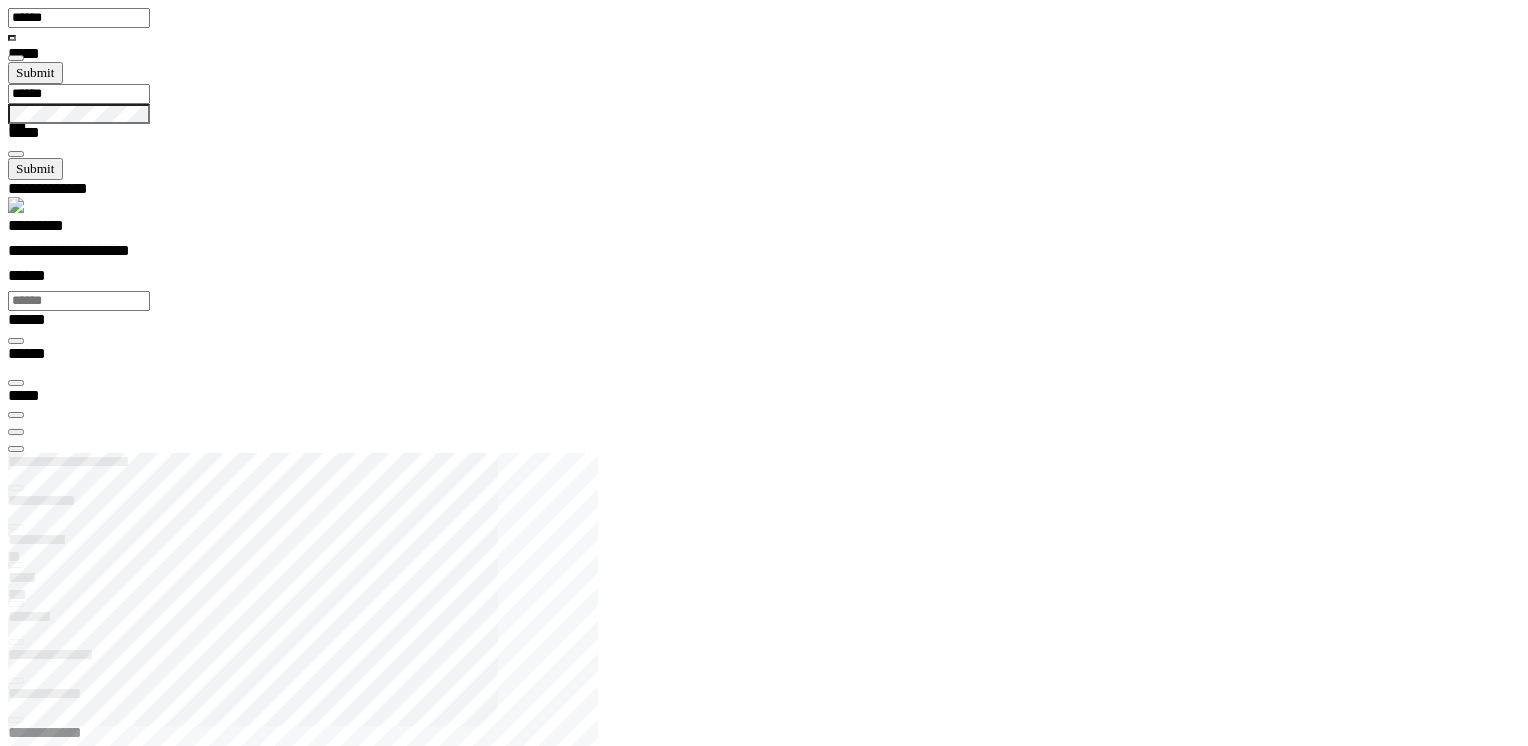 scroll, scrollTop: 99968, scrollLeft: 99789, axis: both 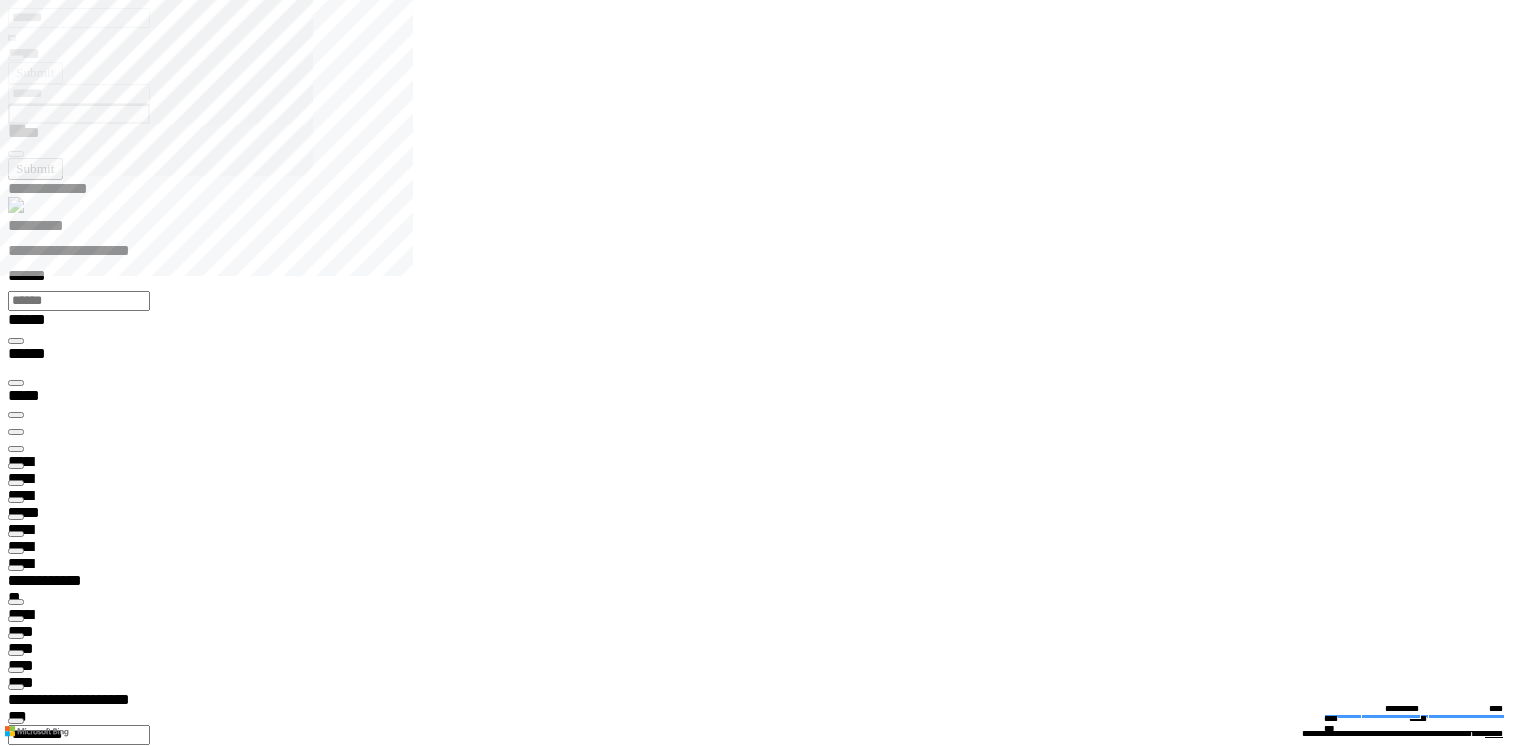 type on "*********" 